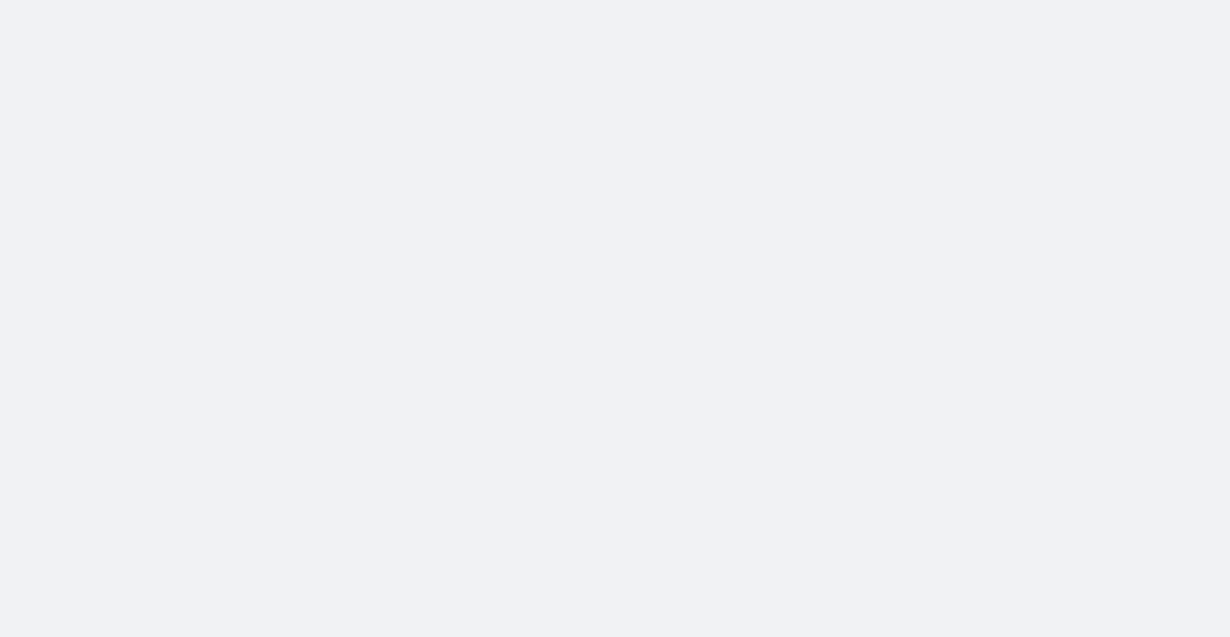 scroll, scrollTop: 0, scrollLeft: 0, axis: both 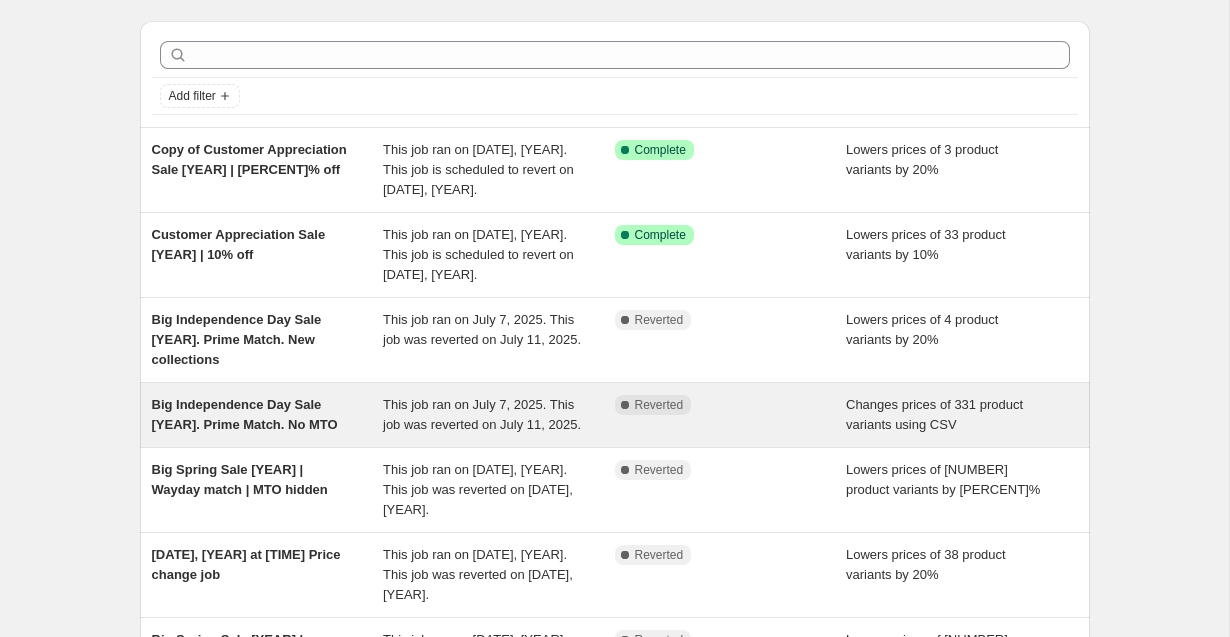 click on "Big Independence Day Sale [YEAR]. Prime Match. No MTO" at bounding box center (245, 414) 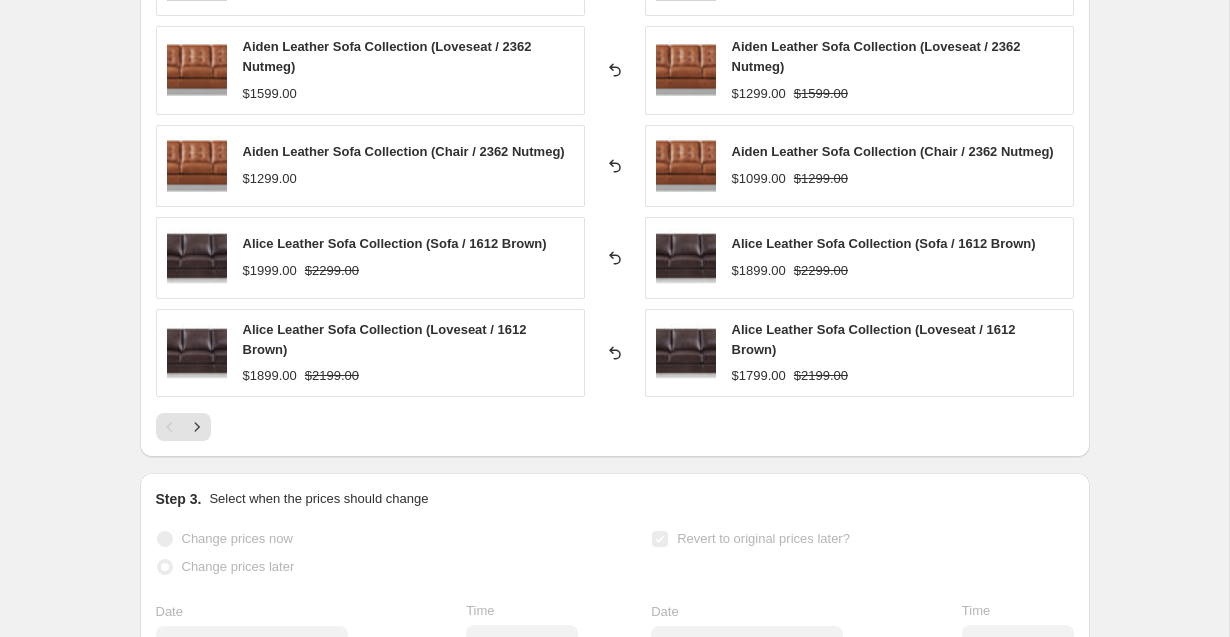 scroll, scrollTop: 1042, scrollLeft: 0, axis: vertical 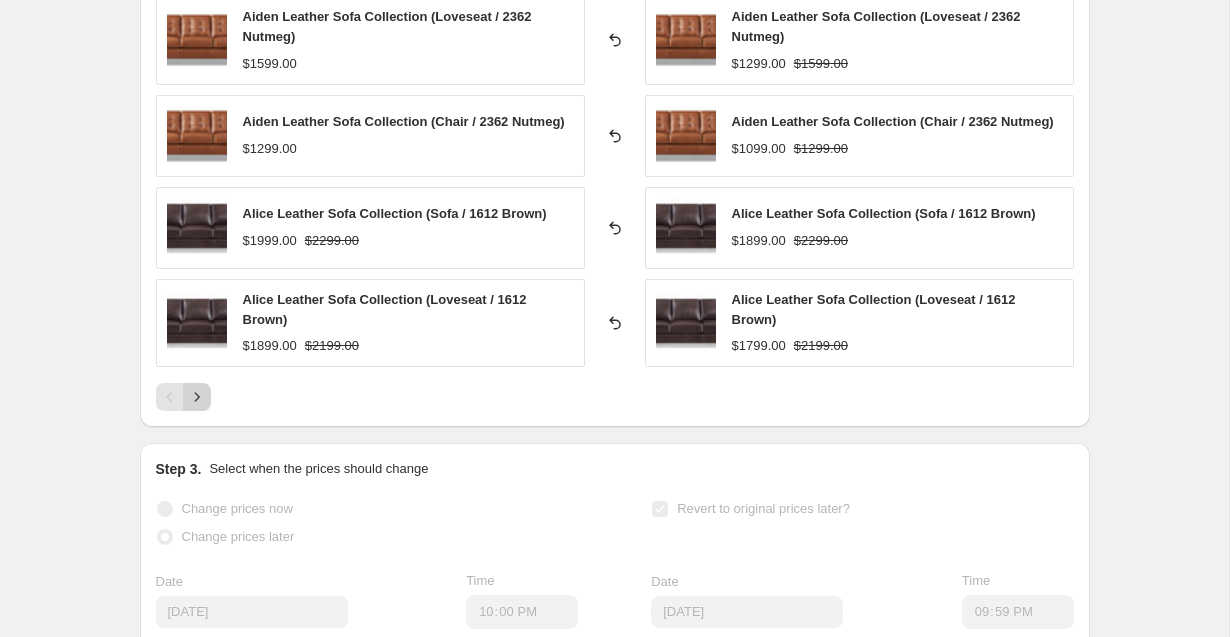 click 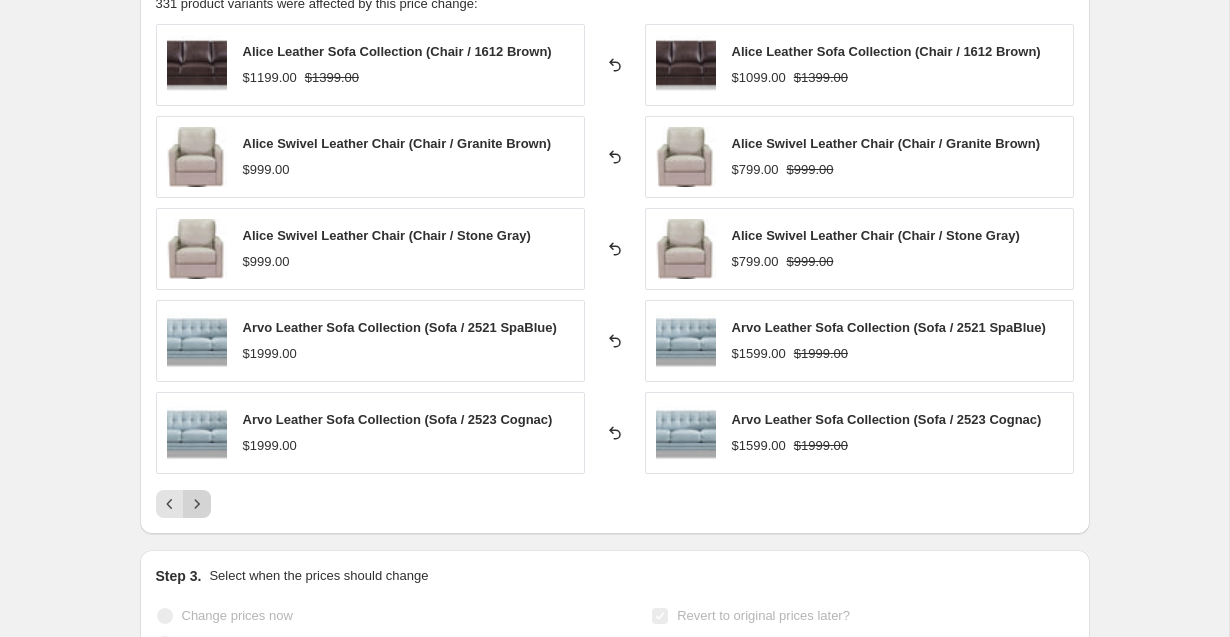scroll, scrollTop: 915, scrollLeft: 0, axis: vertical 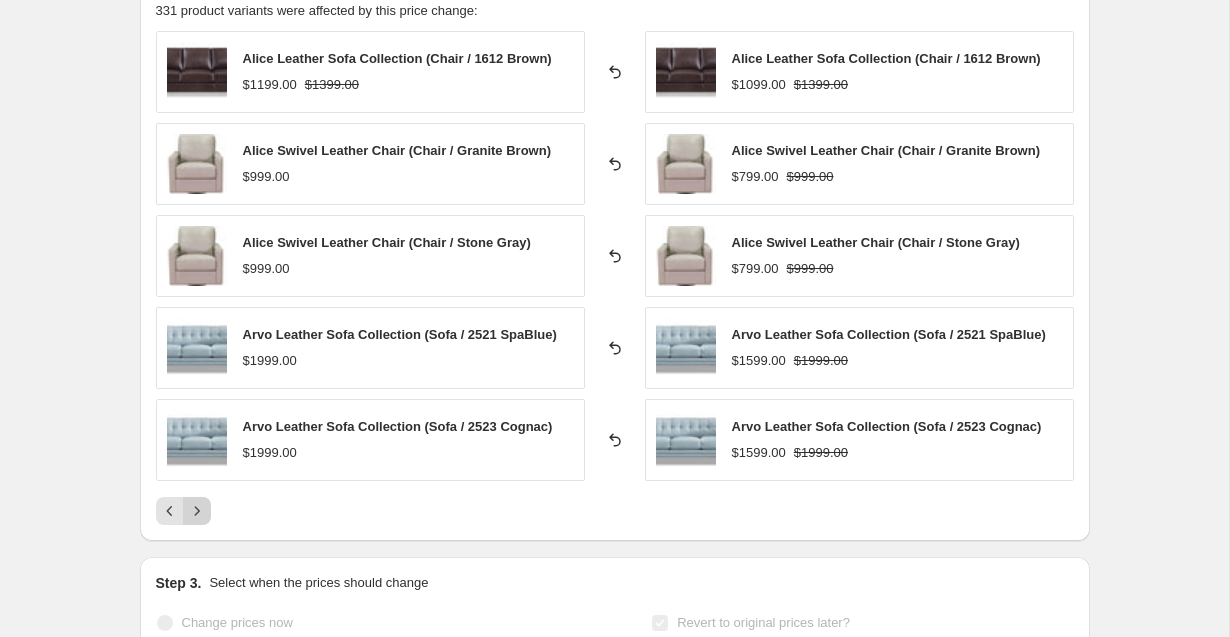 click at bounding box center [197, 511] 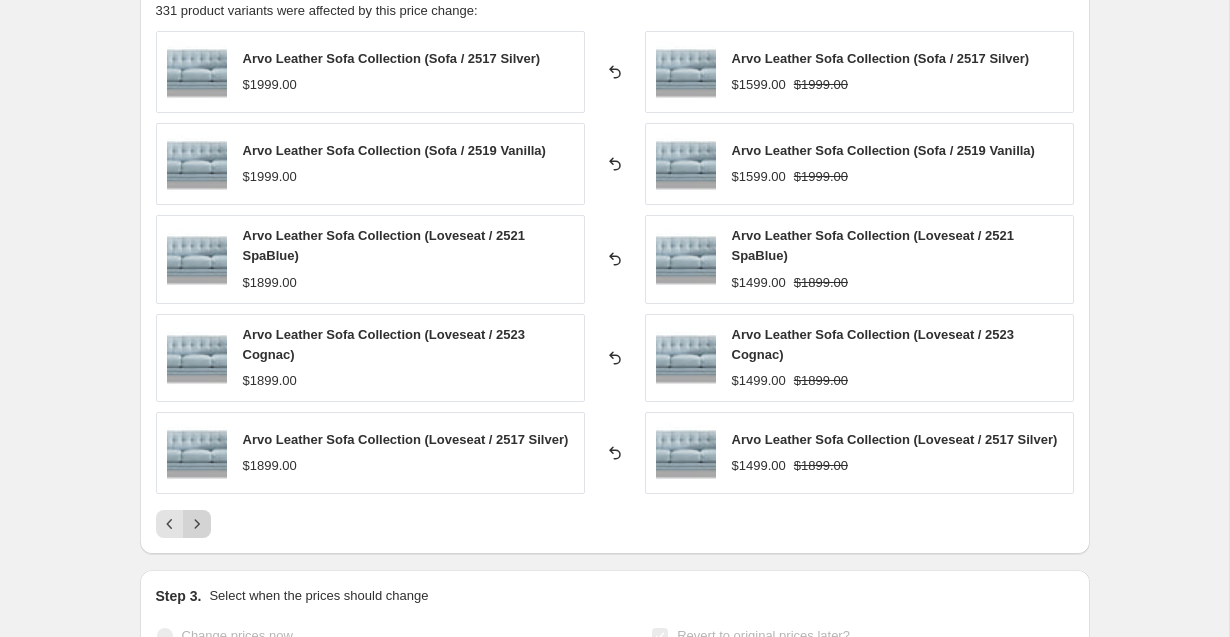 click at bounding box center (197, 524) 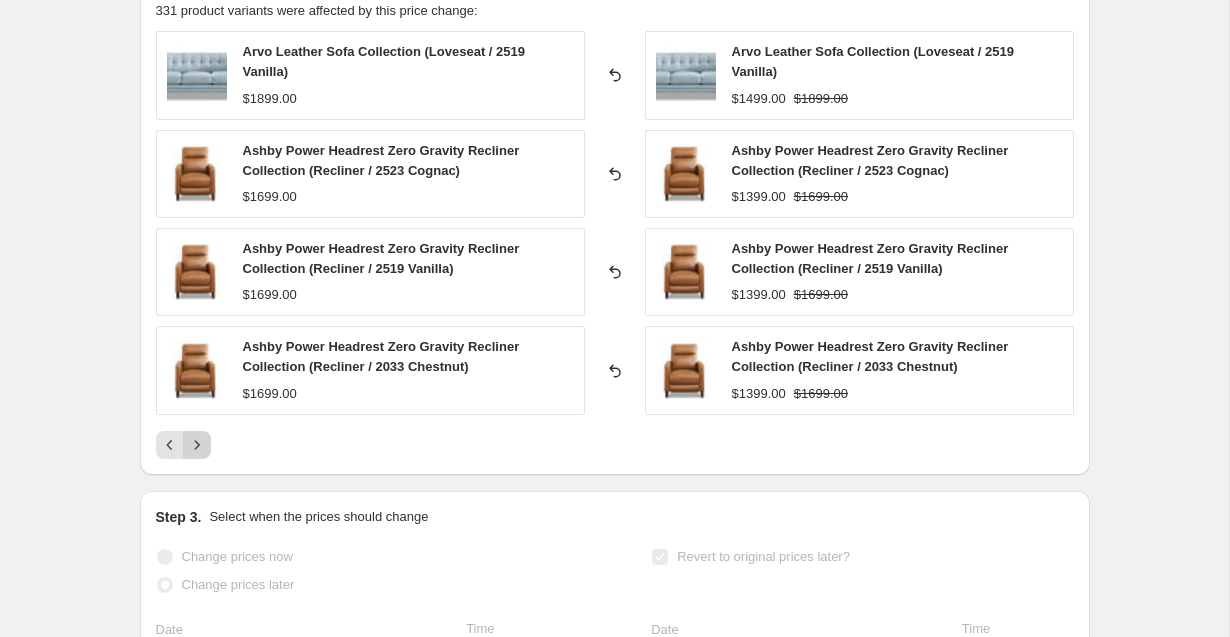 click at bounding box center [197, 445] 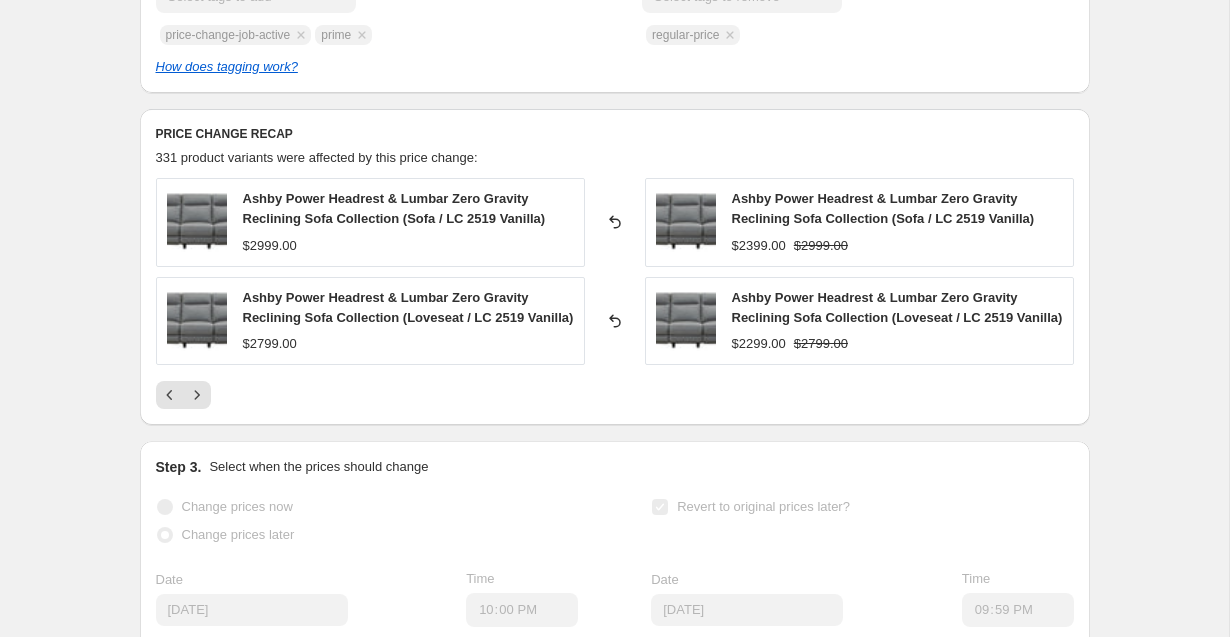 scroll, scrollTop: 764, scrollLeft: 0, axis: vertical 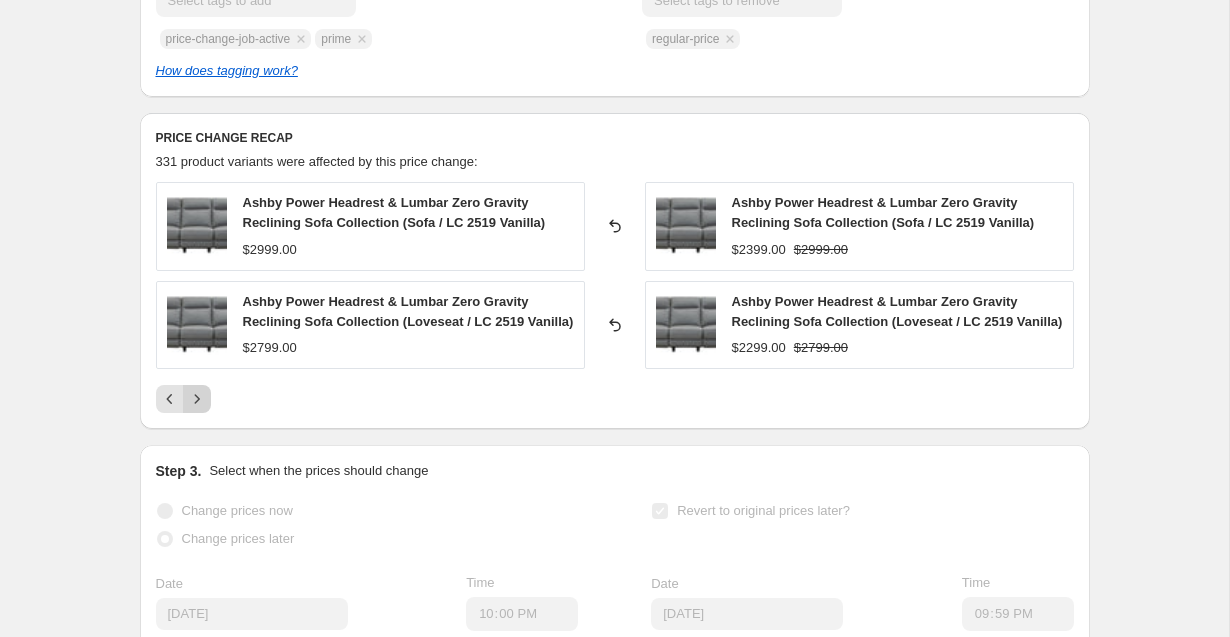 click 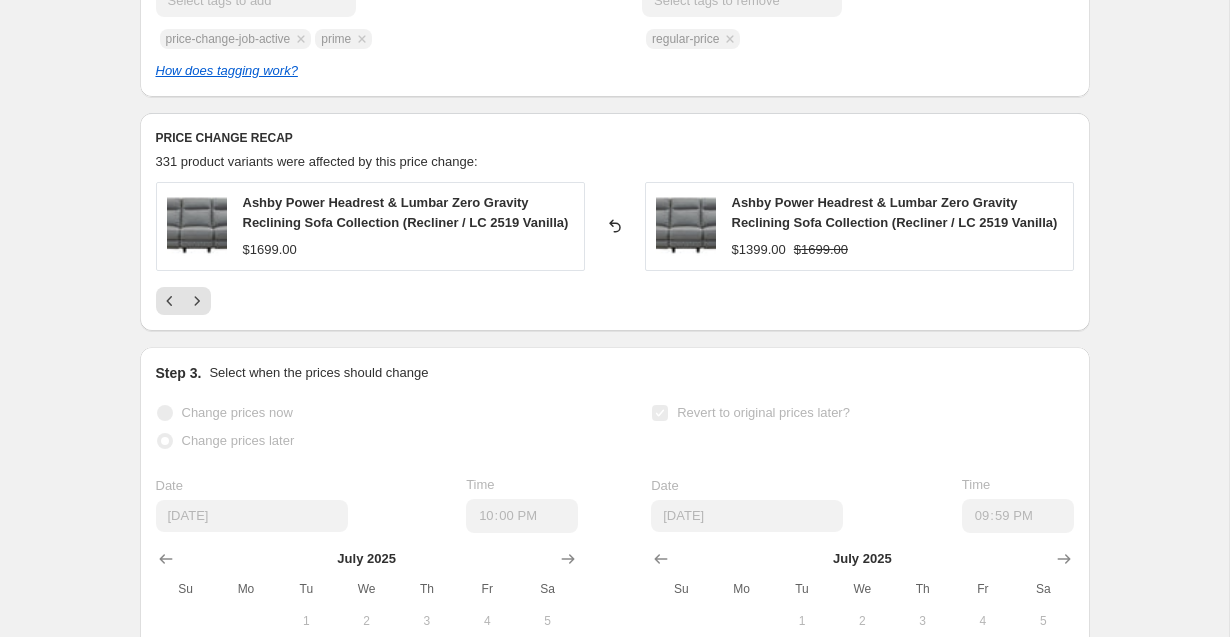 click on "PRICE CHANGE RECAP 331 product variants were affected by this price change: Ashby Power Headrest & Lumbar Zero Gravity Reclining Sofa Collection (Recliner / LC 2519 Vanilla) $1699.00 Reverted back Ashby Power Headrest & Lumbar Zero Gravity Reclining Sofa Collection (Recliner / LC 2519 Vanilla) $1399.00 $1699.00" at bounding box center (615, 222) 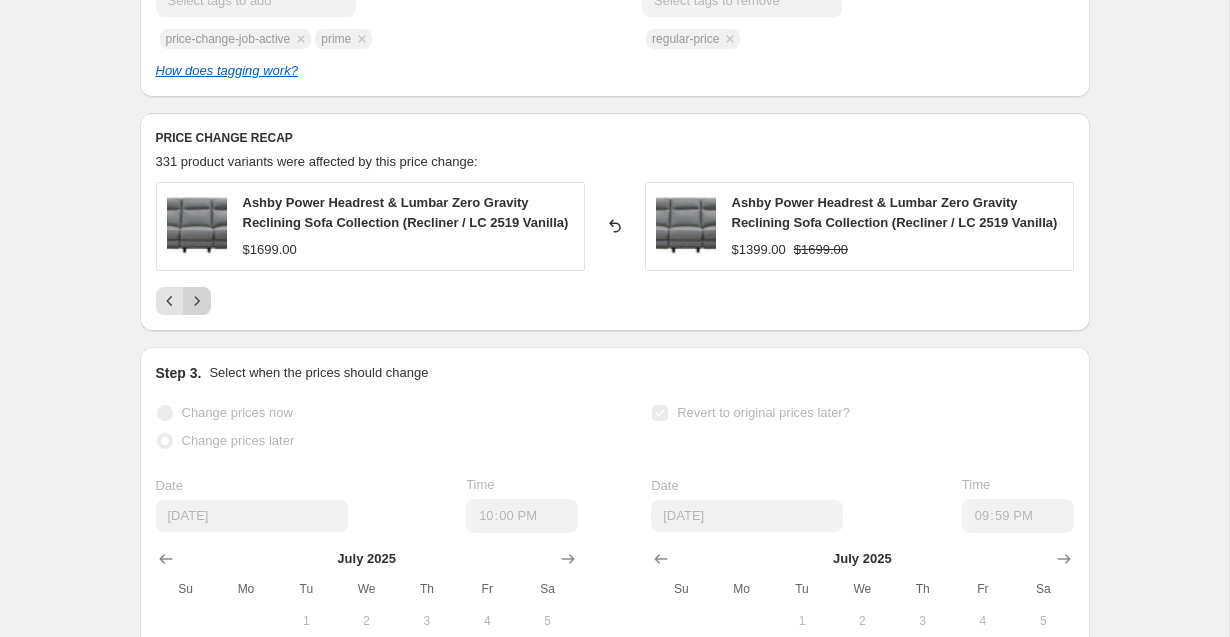 click 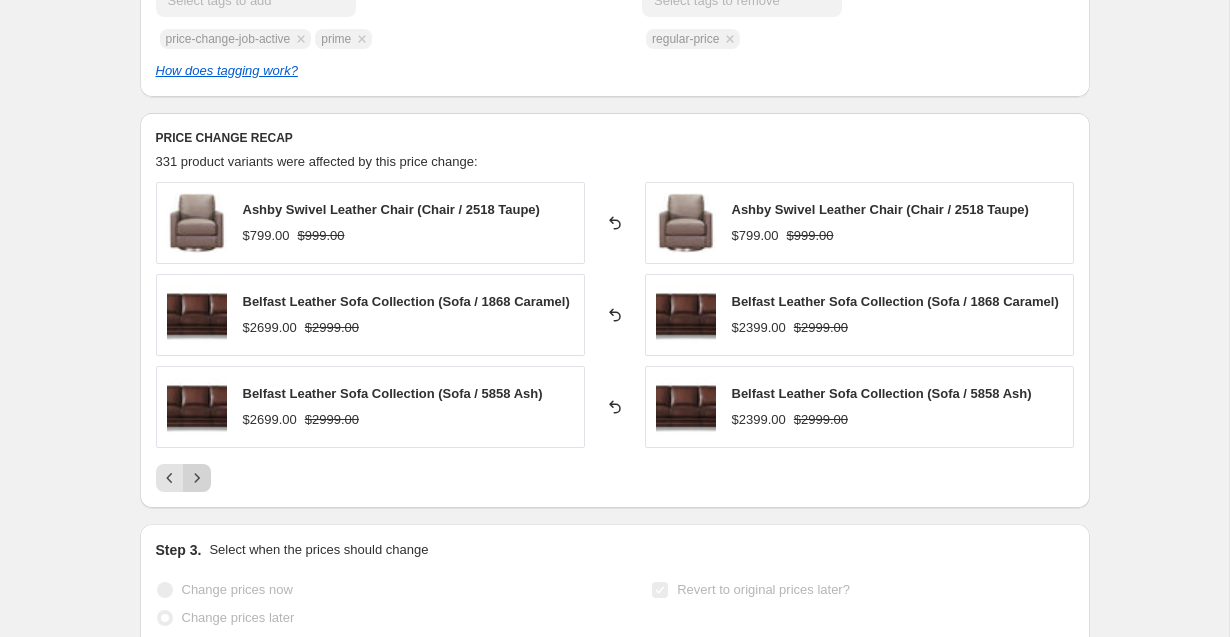 click 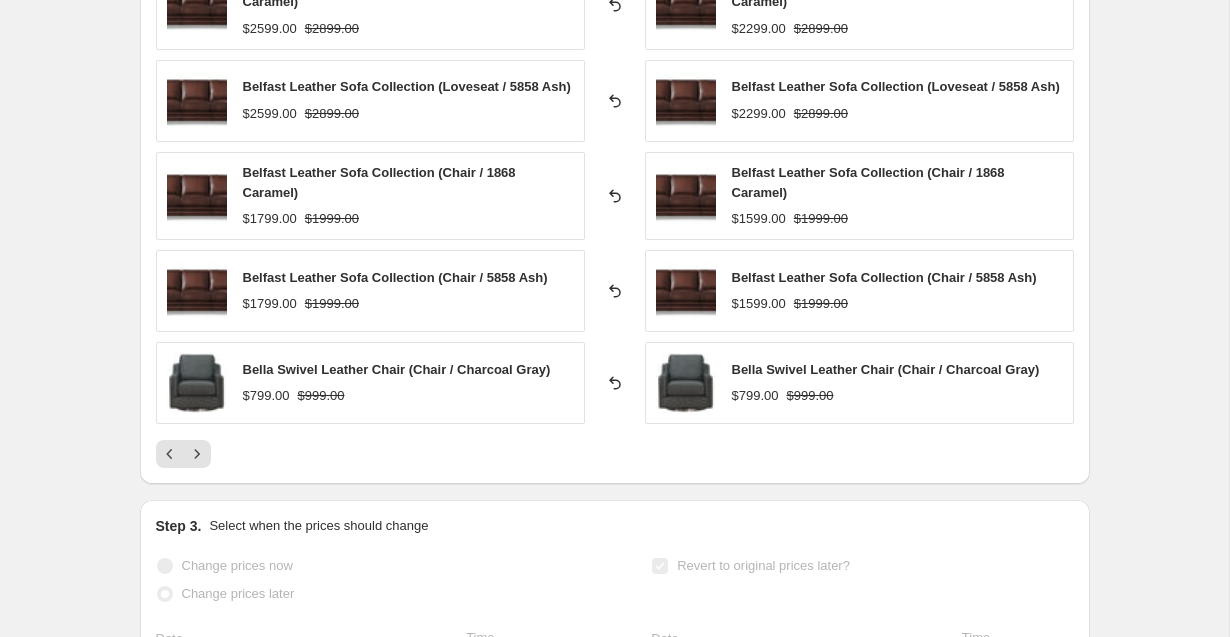 scroll, scrollTop: 988, scrollLeft: 0, axis: vertical 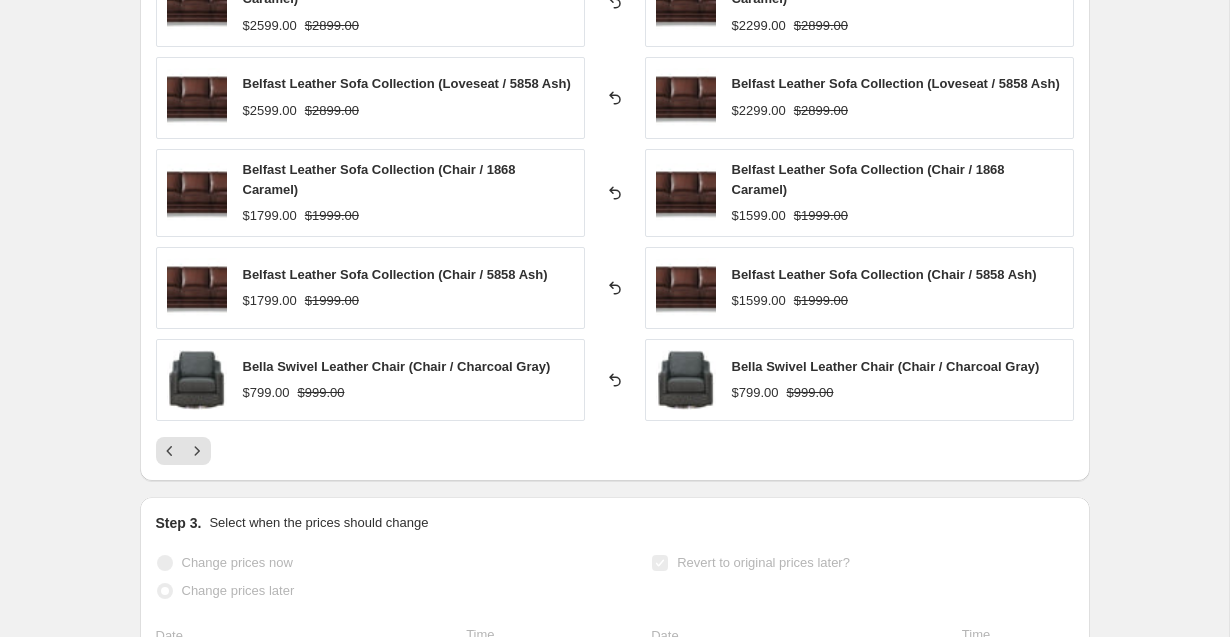 click on "PRICE CHANGE RECAP 331 product variants were affected by this price change: Belfast Leather Sofa Collection (Loveseat / 1868 Caramel) $2599.00 $2899.00 Reverted back Belfast Leather Sofa Collection (Loveseat / 1868 Caramel) $2299.00 $2899.00 Belfast Leather Sofa Collection (Loveseat / 5858 Ash) $2599.00 $2899.00 Reverted back Belfast Leather Sofa Collection (Loveseat / 5858 Ash) $2299.00 $2899.00 Belfast Leather Sofa Collection (Chair / 1868 Caramel) $1799.00 $1999.00 Reverted back Belfast Leather Sofa Collection (Chair / 1868 Caramel) $1599.00 $1999.00 Belfast Leather Sofa Collection (Chair / 5858 Ash) $1799.00 $1999.00 Reverted back Belfast Leather Sofa Collection (Chair / 5858 Ash) $1599.00 $1999.00 Bella Swivel Leather Chair (Chair / Charcoal Gray) $799.00 $999.00 Reverted back Bella Swivel Leather Chair (Chair / Charcoal Gray) $799.00 $999.00" at bounding box center [615, 185] 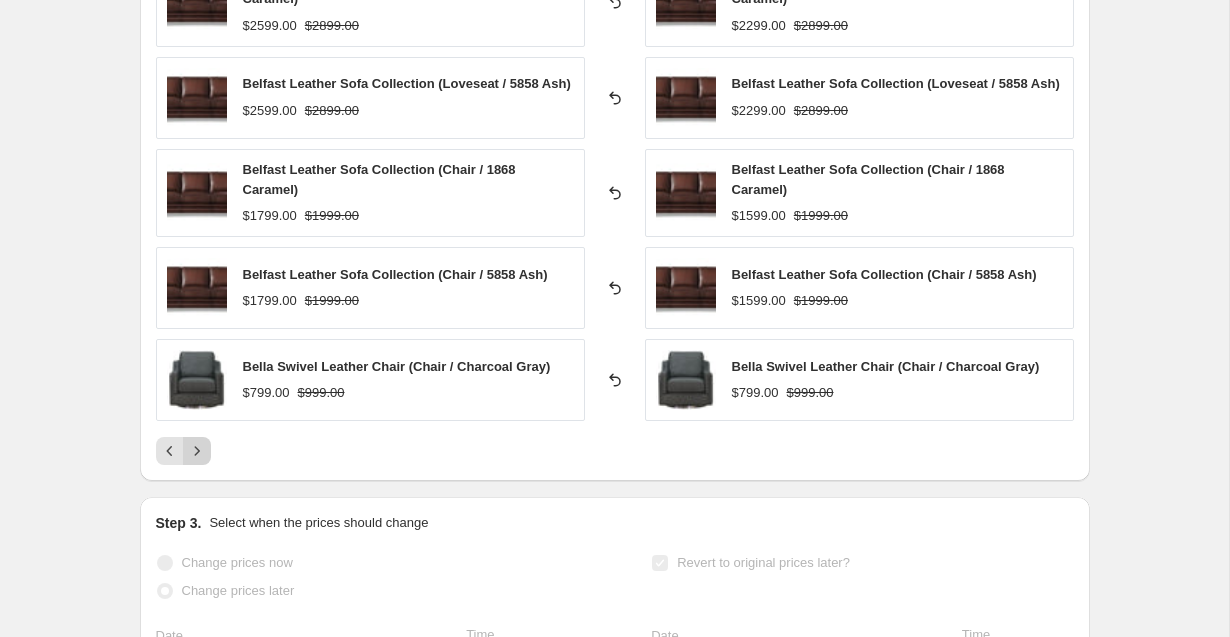 click 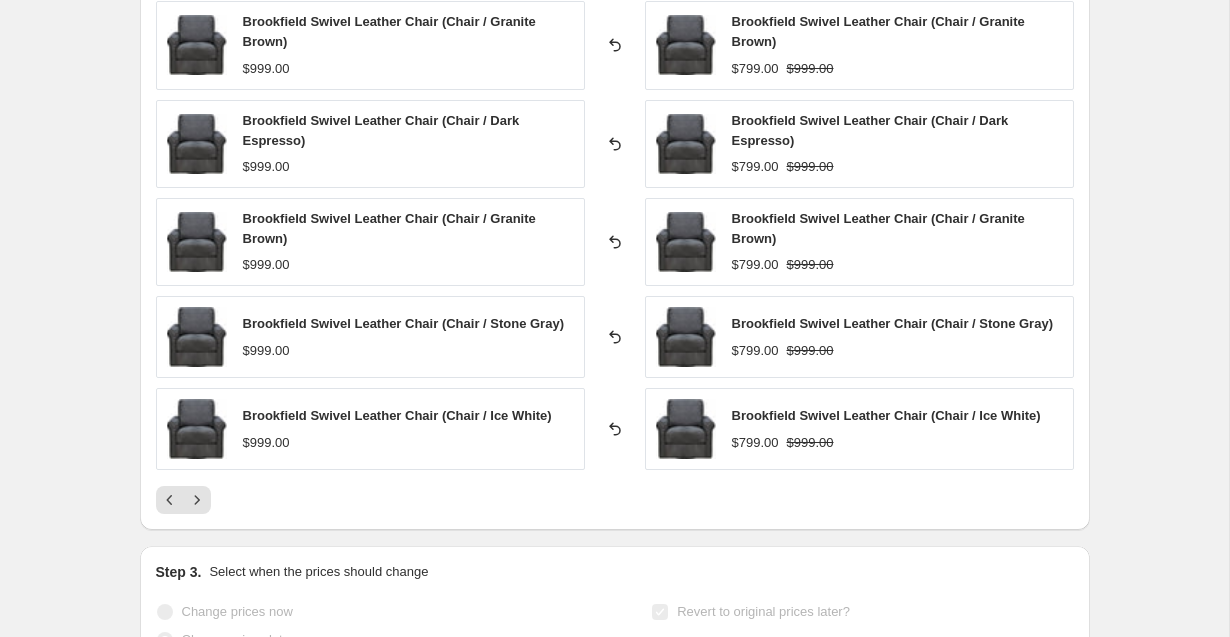 scroll, scrollTop: 928, scrollLeft: 0, axis: vertical 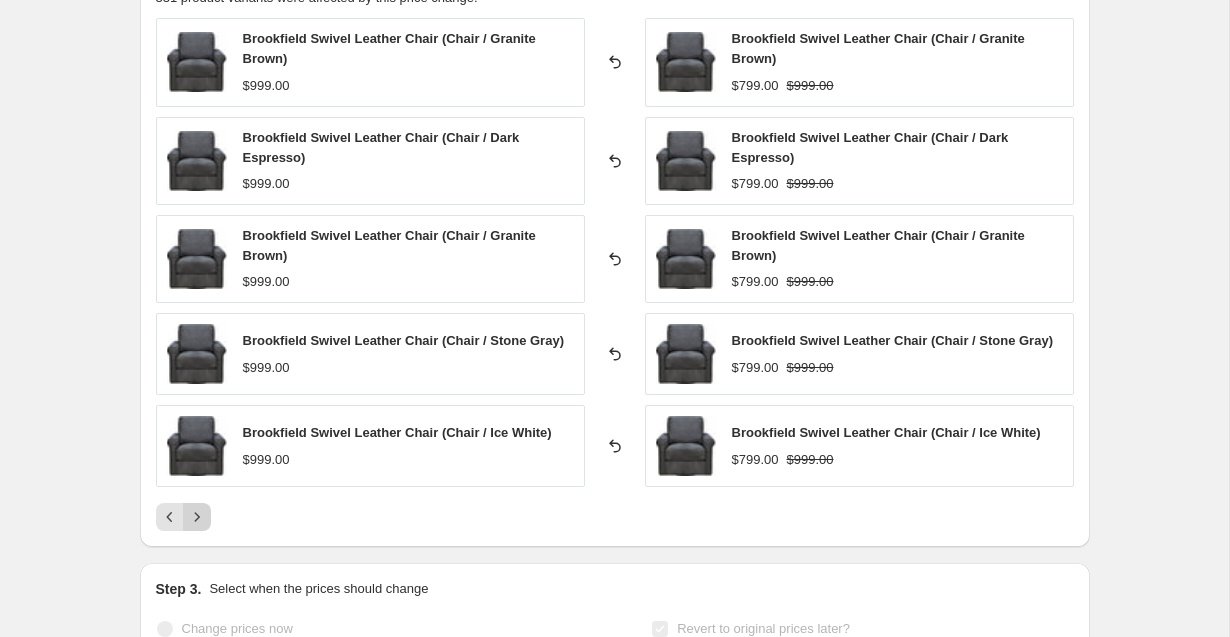 click 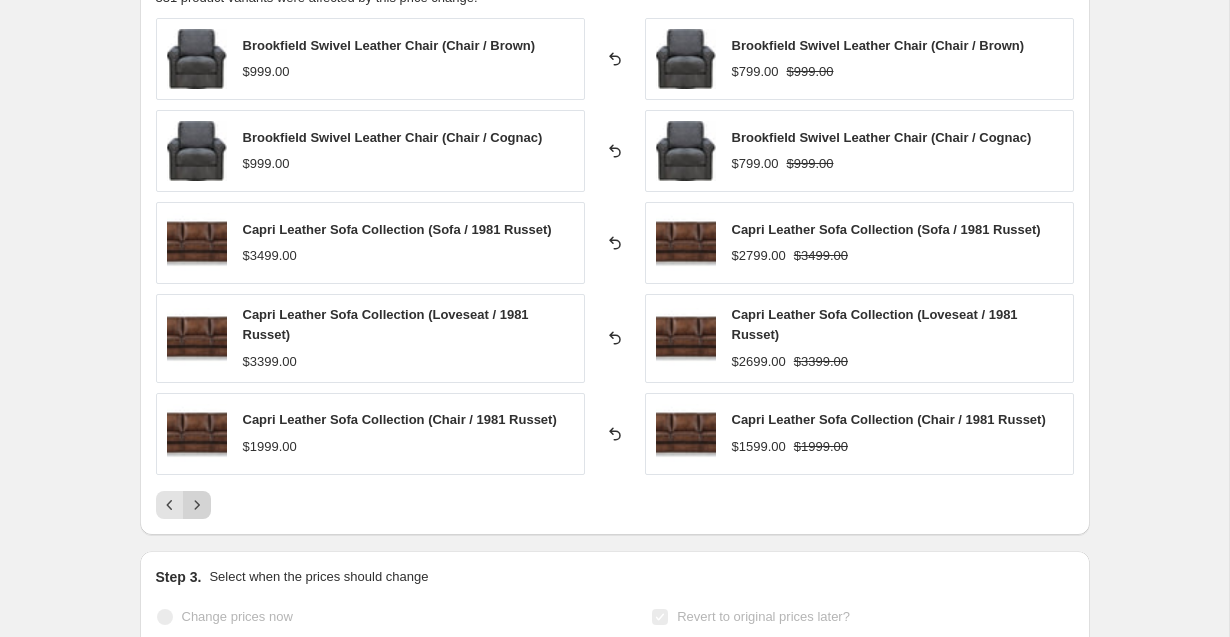 click 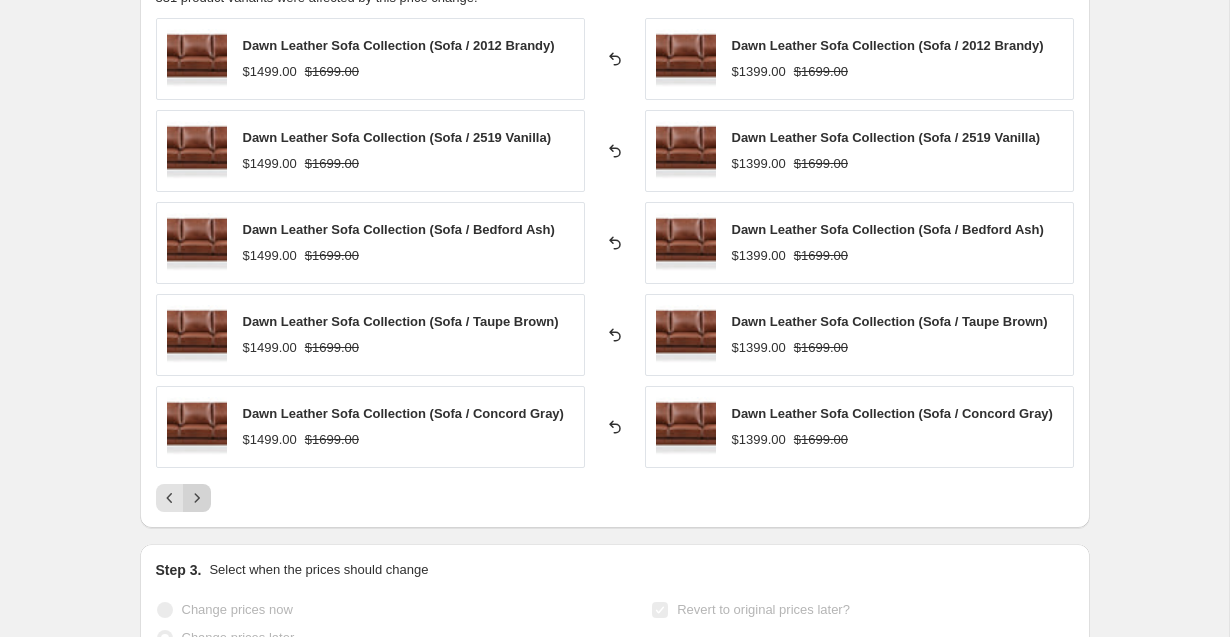 click 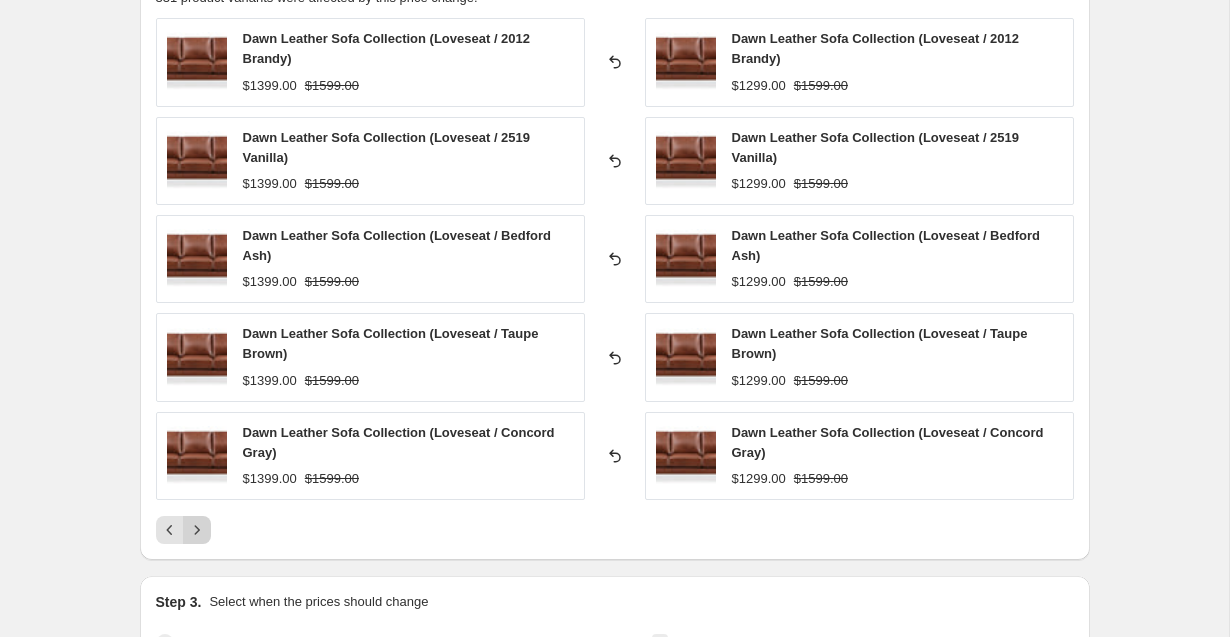 click on "Dawn Leather Sofa Collection (Loveseat / 2012 Brandy) $1399.00 $1599.00 Reverted back Dawn Leather Sofa Collection (Loveseat / 2012 Brandy) $1299.00 $1599.00 Dawn Leather Sofa Collection (Loveseat / 2519 Vanilla) $1399.00 $1599.00 Reverted back Dawn Leather Sofa Collection (Loveseat / 2519 Vanilla) $1299.00 $1599.00 Dawn Leather Sofa Collection (Loveseat / Bedford Ash) $1399.00 $1599.00 Reverted back Dawn Leather Sofa Collection (Loveseat / Bedford Ash) $1299.00 $1599.00 Dawn Leather Sofa Collection (Loveseat / Taupe Brown) $1399.00 $1599.00 Reverted back Dawn Leather Sofa Collection (Loveseat / Taupe Brown) $1299.00 $1599.00 Dawn Leather Sofa Collection (Loveseat / Concord Gray) $1399.00 $1599.00 Reverted back Dawn Leather Sofa Collection (Loveseat / Concord Gray) $1299.00 $1599.00" at bounding box center (615, 281) 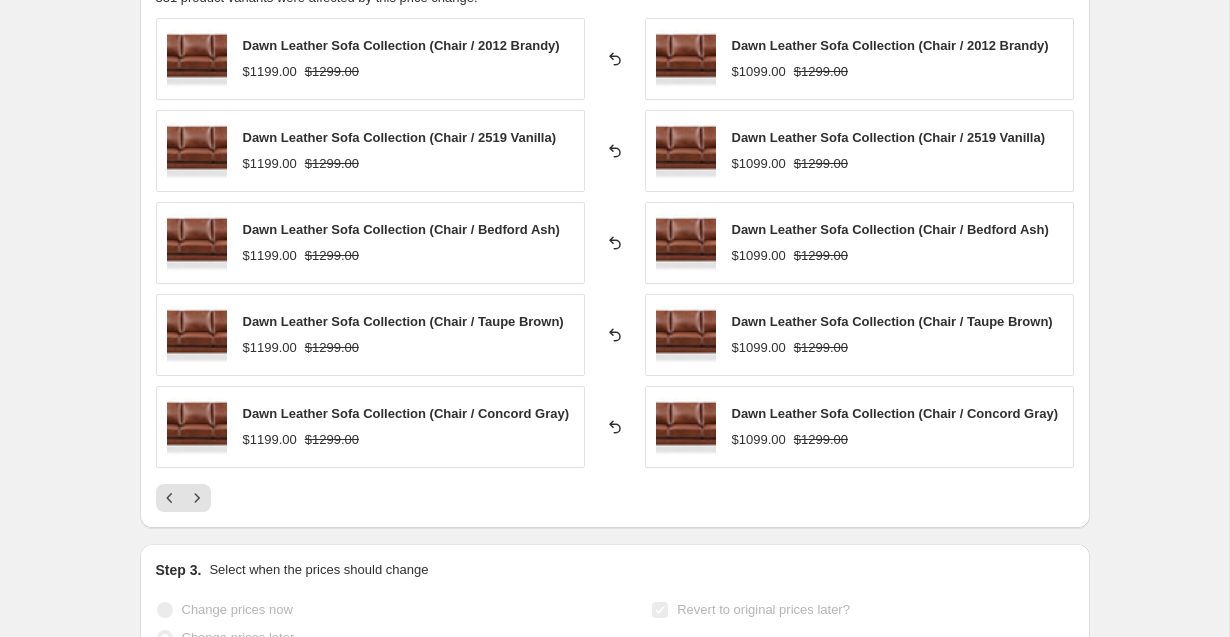 click on "Dawn Leather Sofa Collection (Chair / 2012 Brandy) $1199.00 $1299.00 Reverted back Dawn Leather Sofa Collection (Chair / 2012 Brandy) $1099.00 $1299.00 Dawn Leather Sofa Collection (Chair / 2519 Vanilla) $1199.00 $1299.00 Reverted back Dawn Leather Sofa Collection (Chair / 2519 Vanilla) $1099.00 $1299.00 Dawn Leather Sofa Collection (Chair / Bedford Ash) $1199.00 $1299.00 Reverted back Dawn Leather Sofa Collection (Chair / Bedford Ash) $1099.00 $1299.00 Dawn Leather Sofa Collection (Chair / Taupe Brown) $1199.00 $1299.00 Reverted back Dawn Leather Sofa Collection (Chair / Taupe Brown) $1099.00 $1299.00 Dawn Leather Sofa Collection (Chair / Concord Gray) $1199.00 $1299.00 Reverted back Dawn Leather Sofa Collection (Chair / Concord Gray) $1099.00 $1299.00" at bounding box center (615, 265) 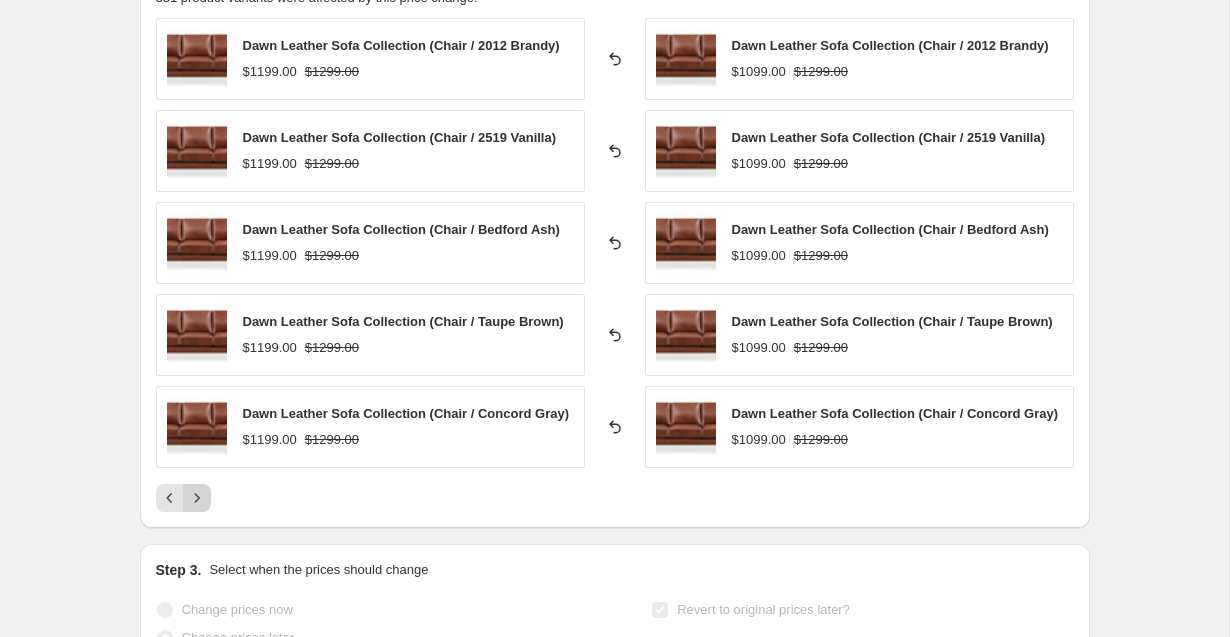 click 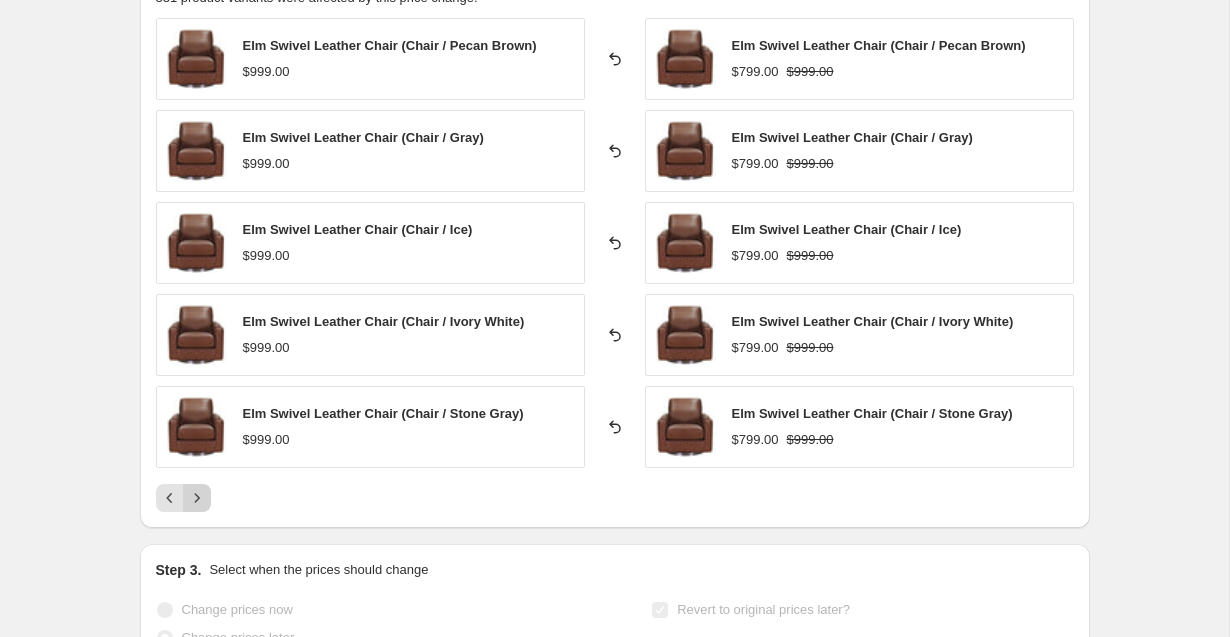 click 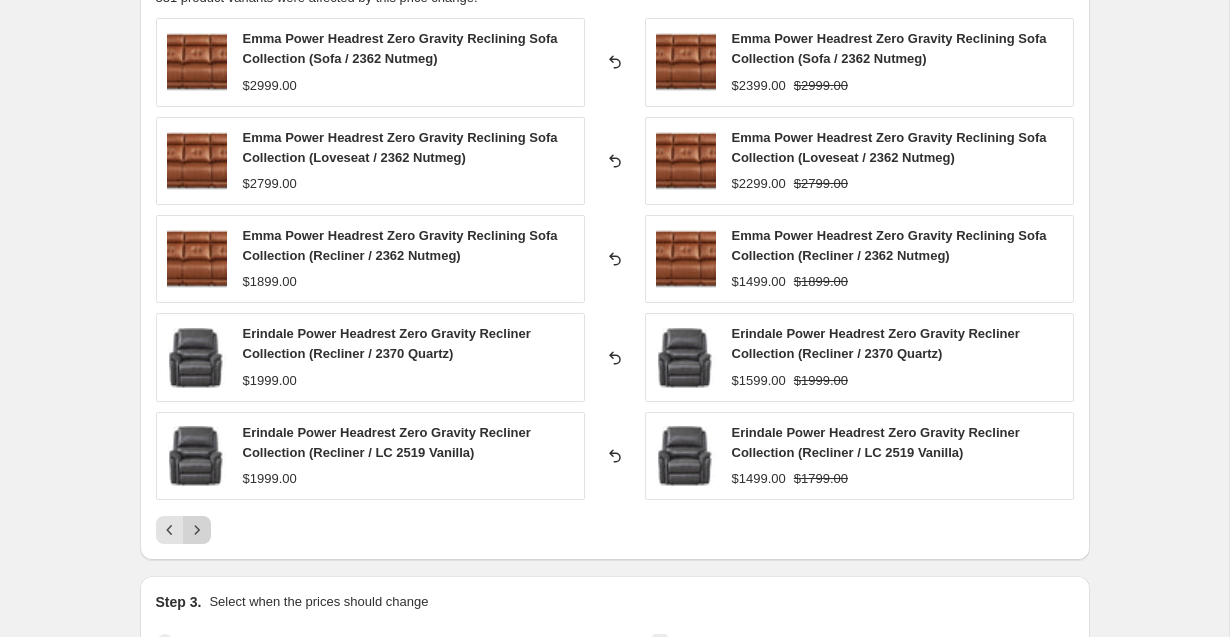 click 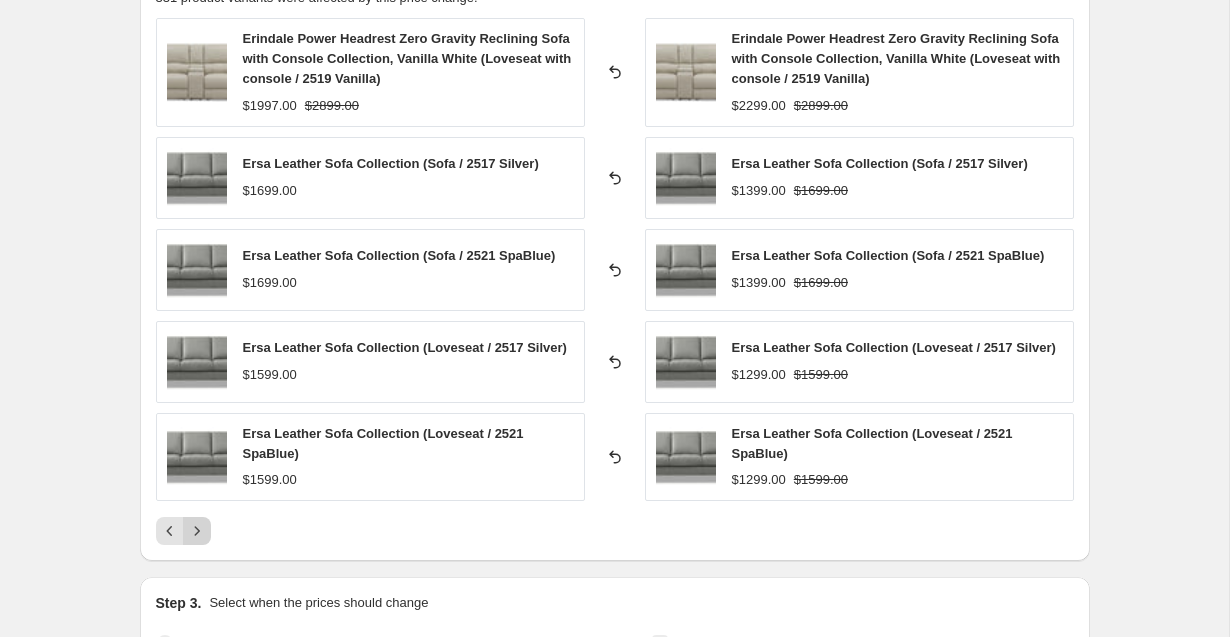 click 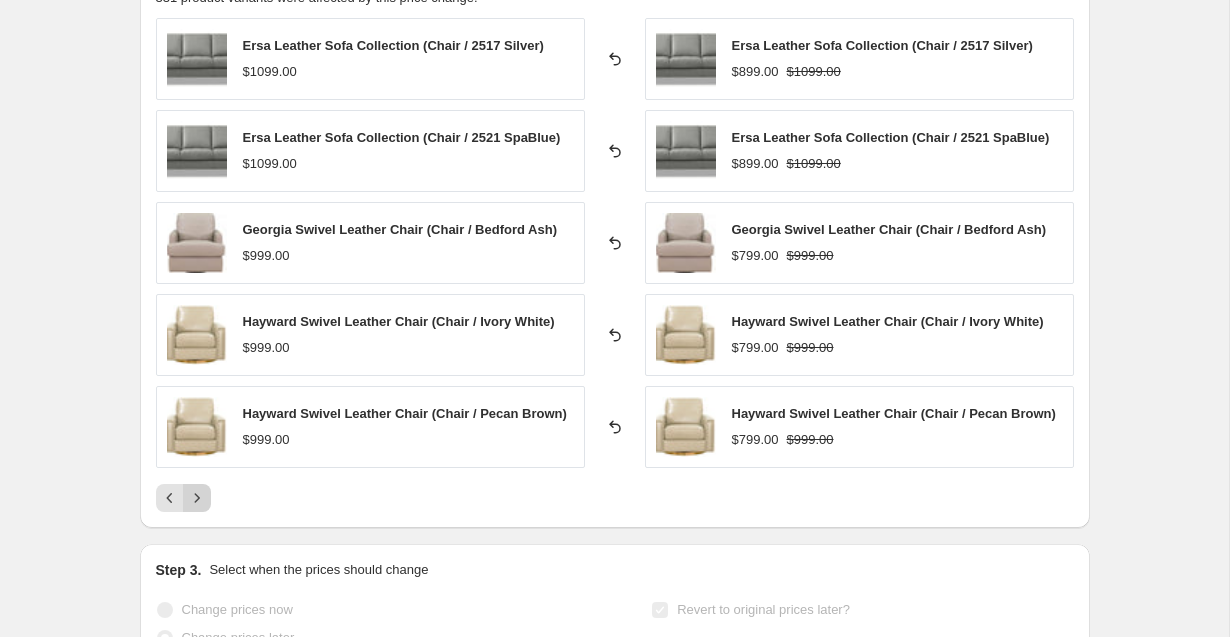 click 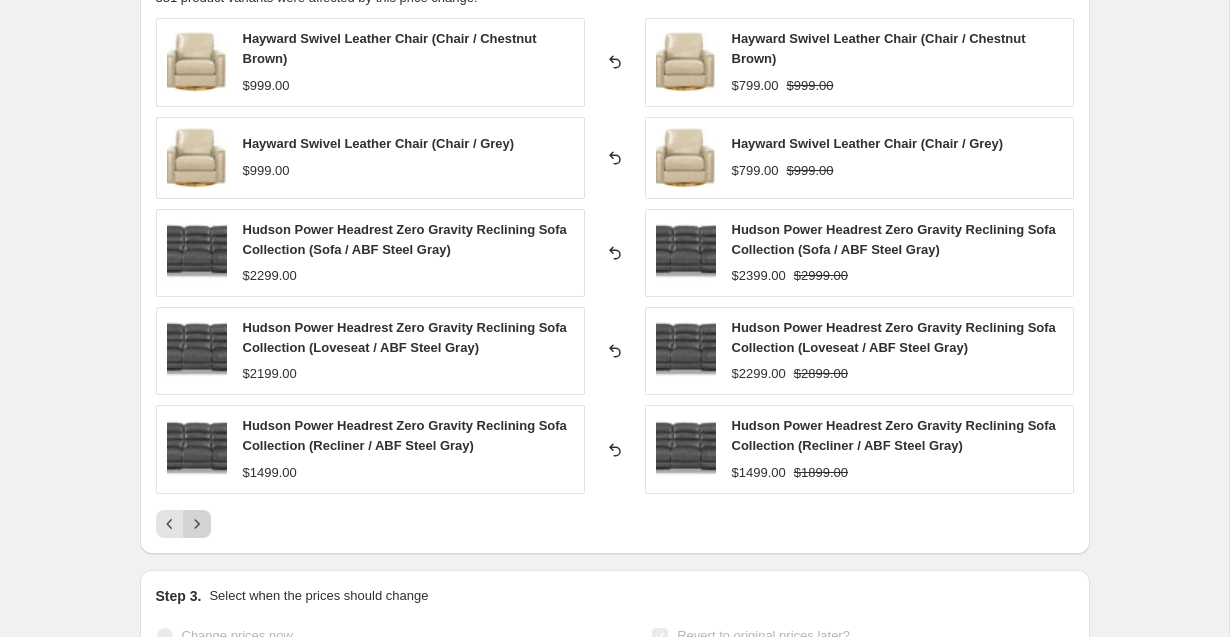 click 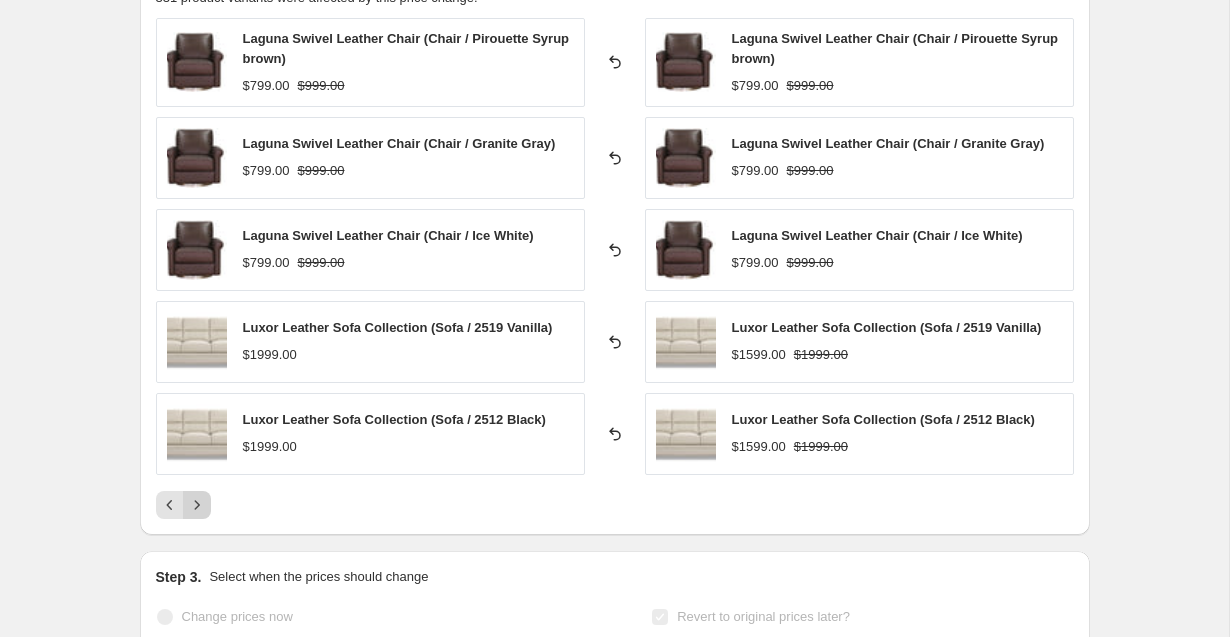 click 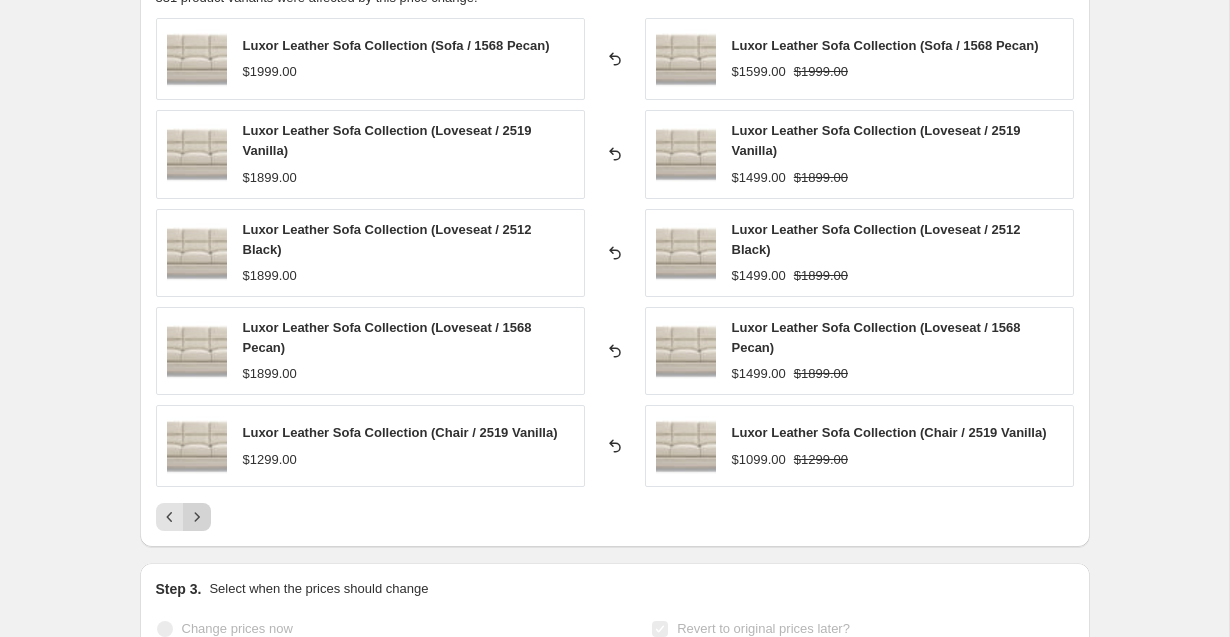 click 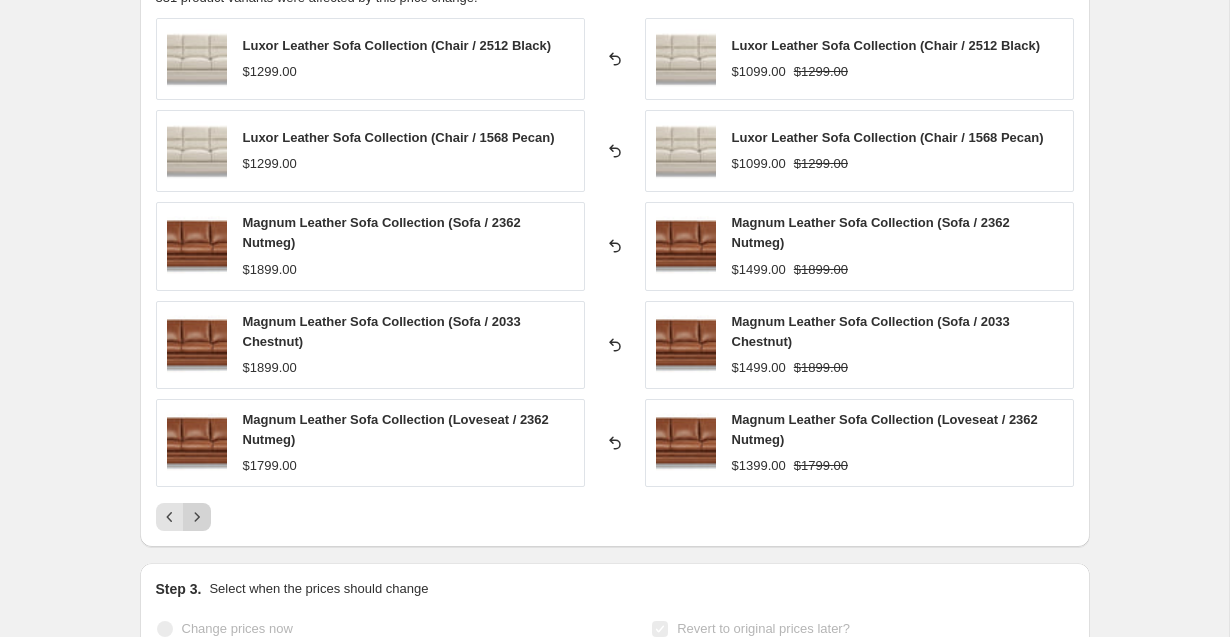 click 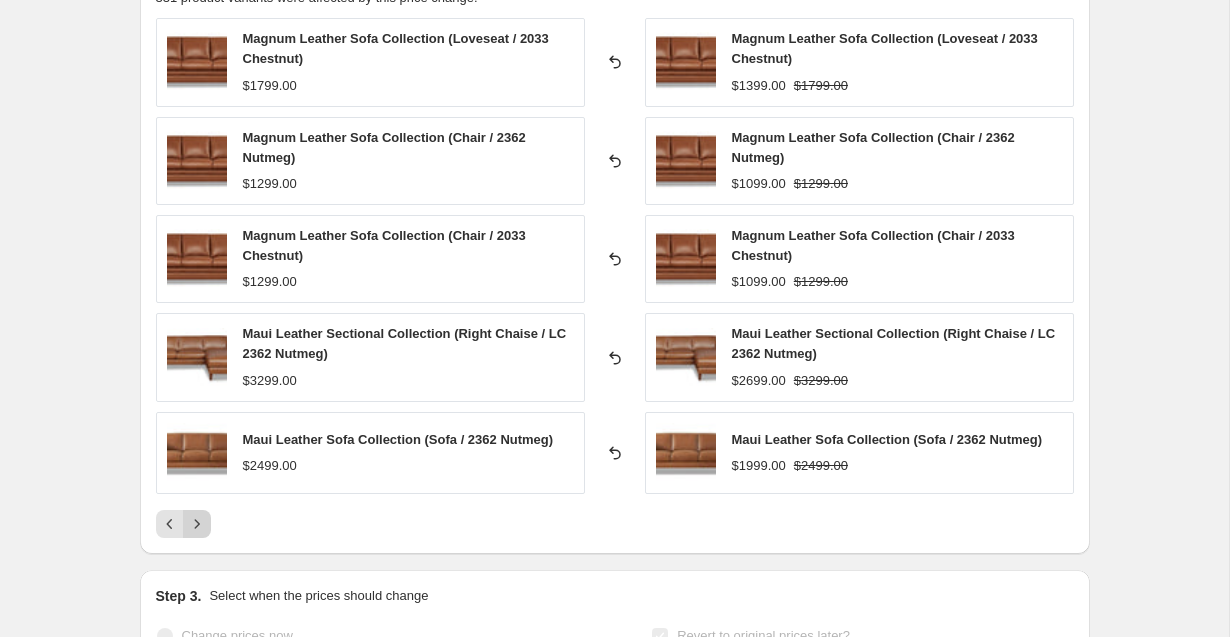 click at bounding box center [197, 524] 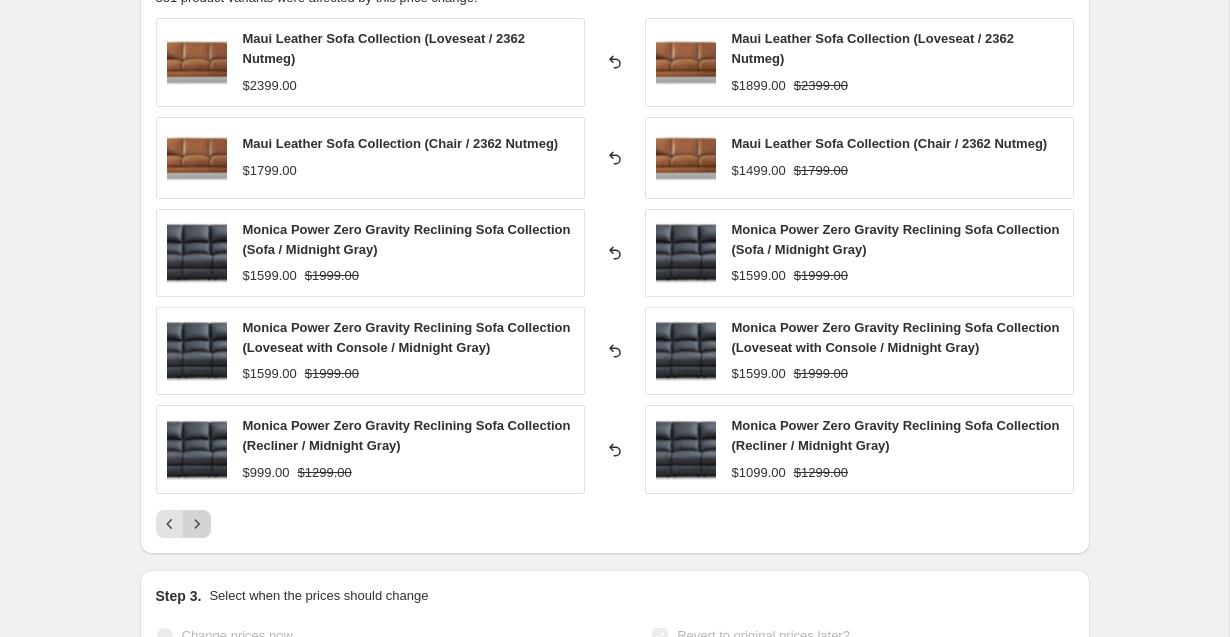 click at bounding box center [197, 524] 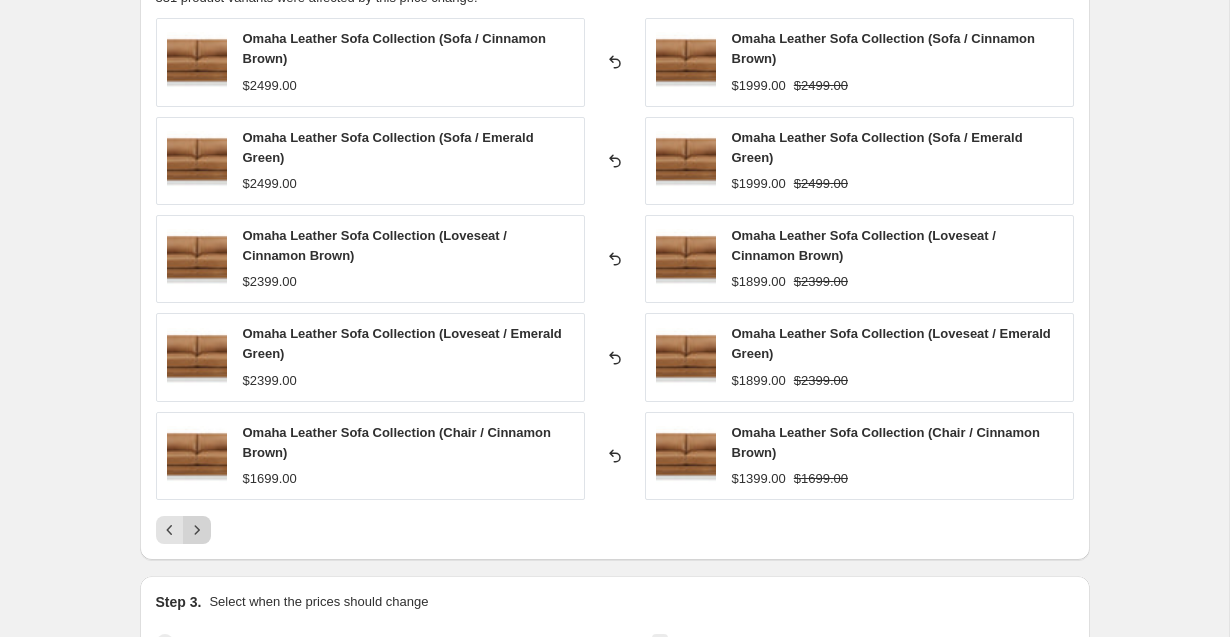 click 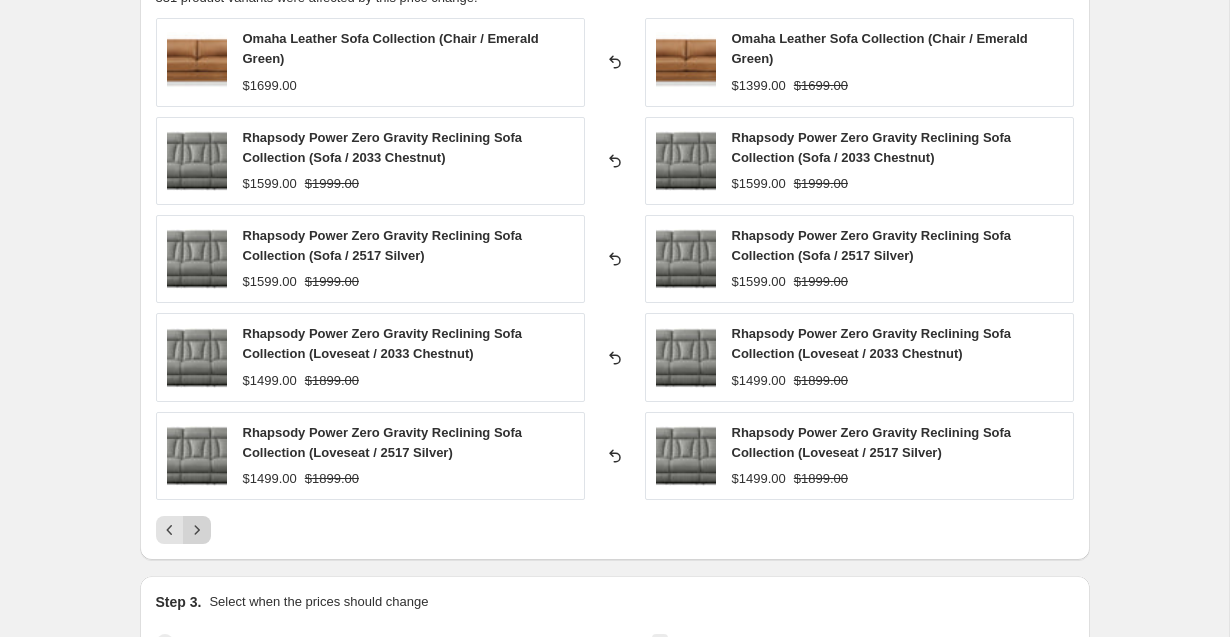 click 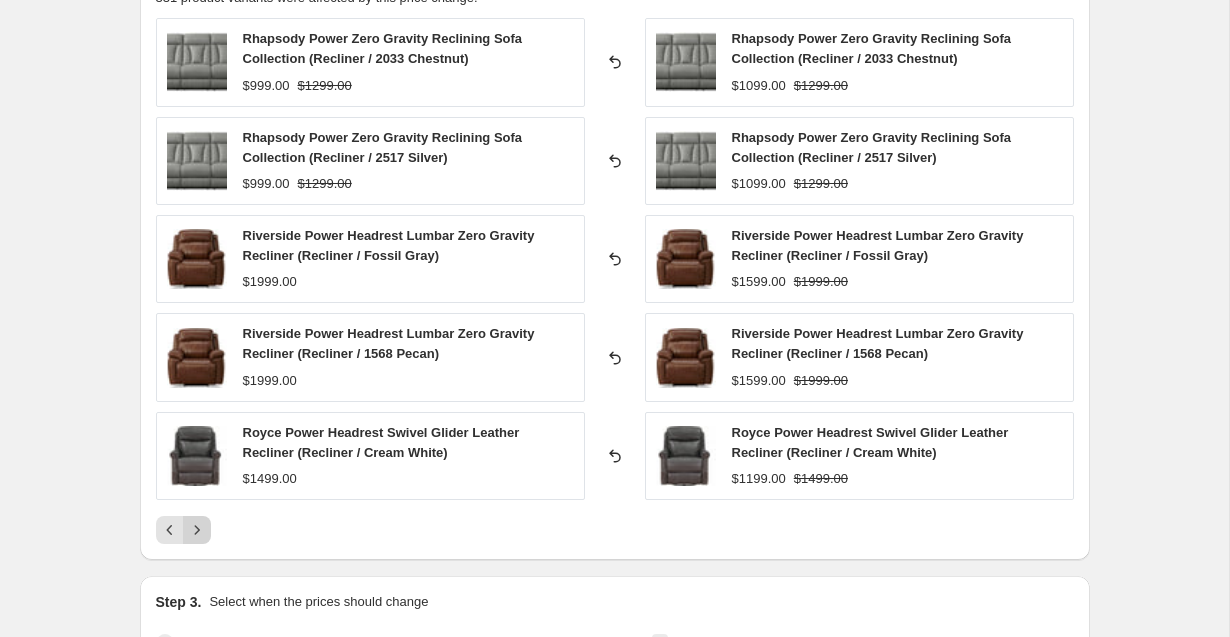click 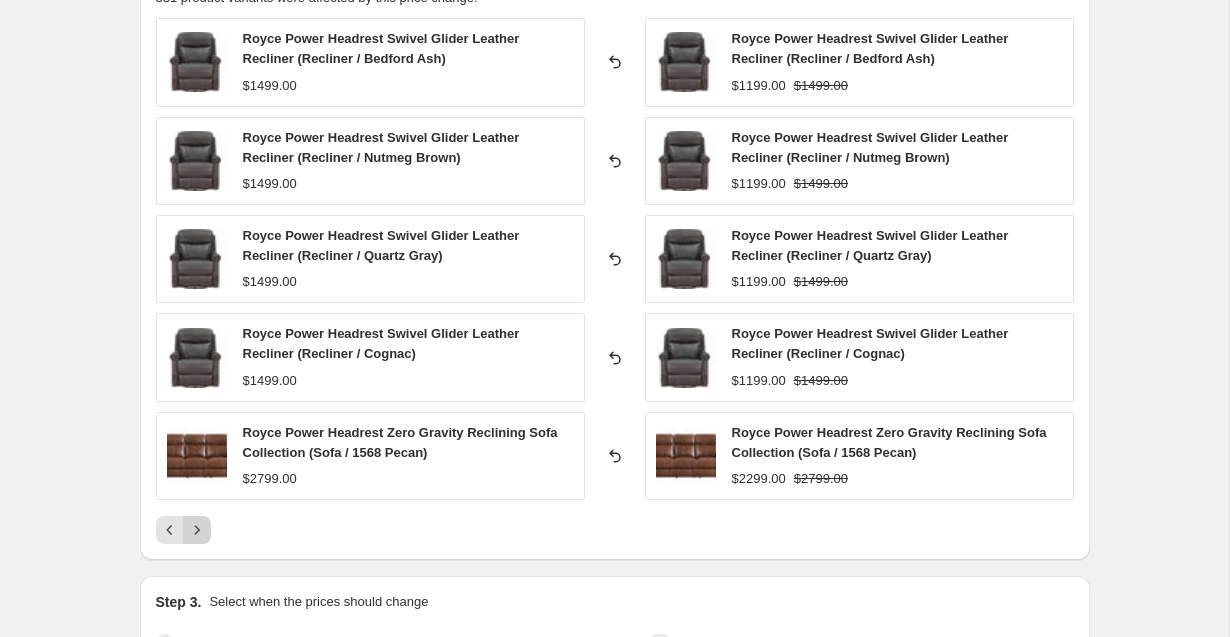 click 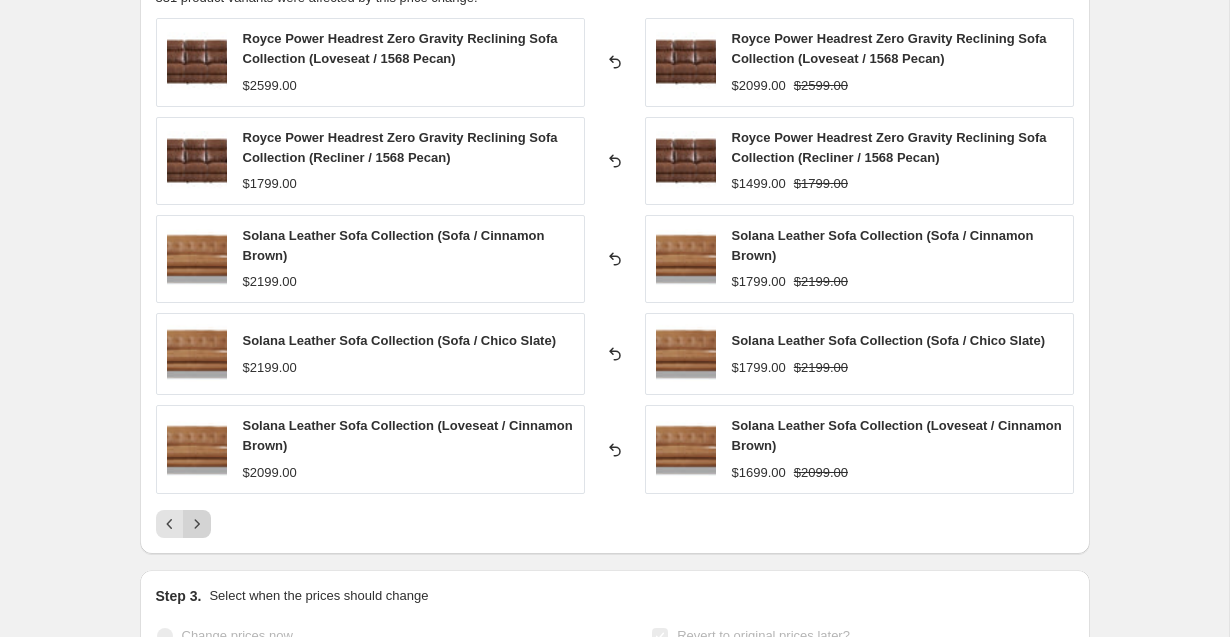 click 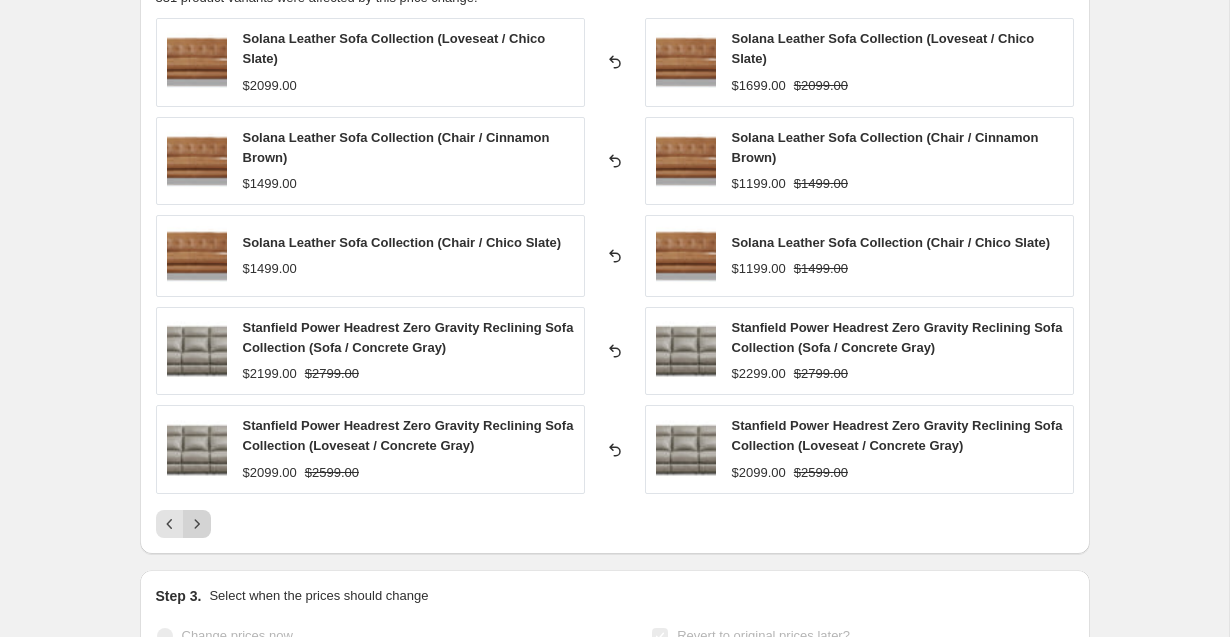 click 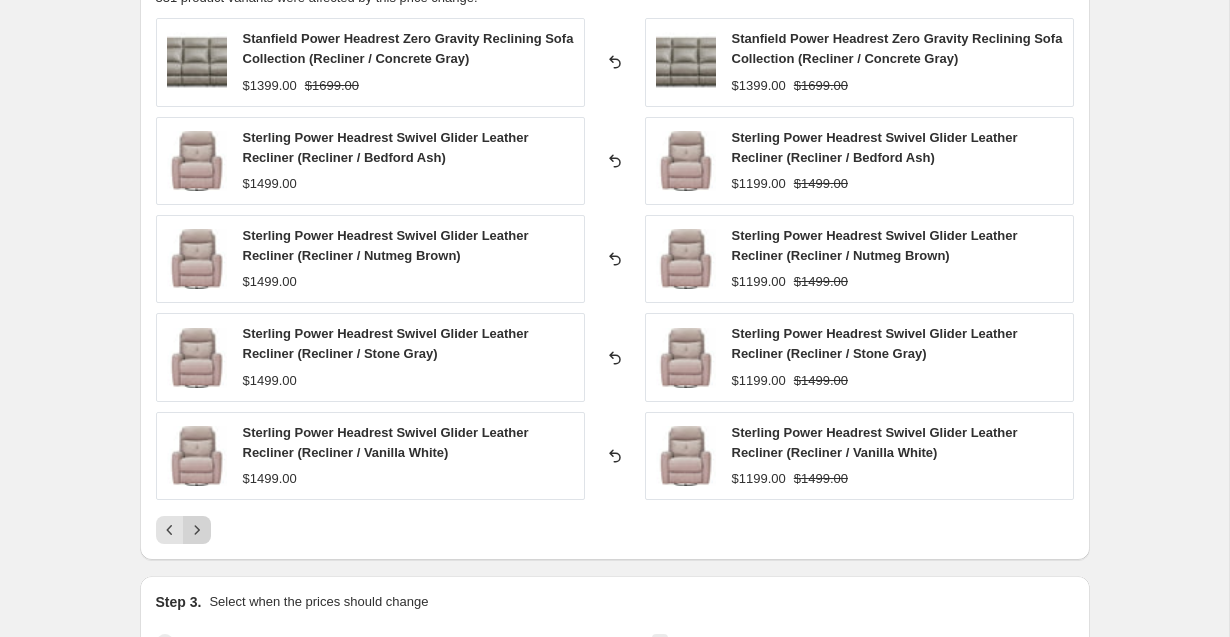 click 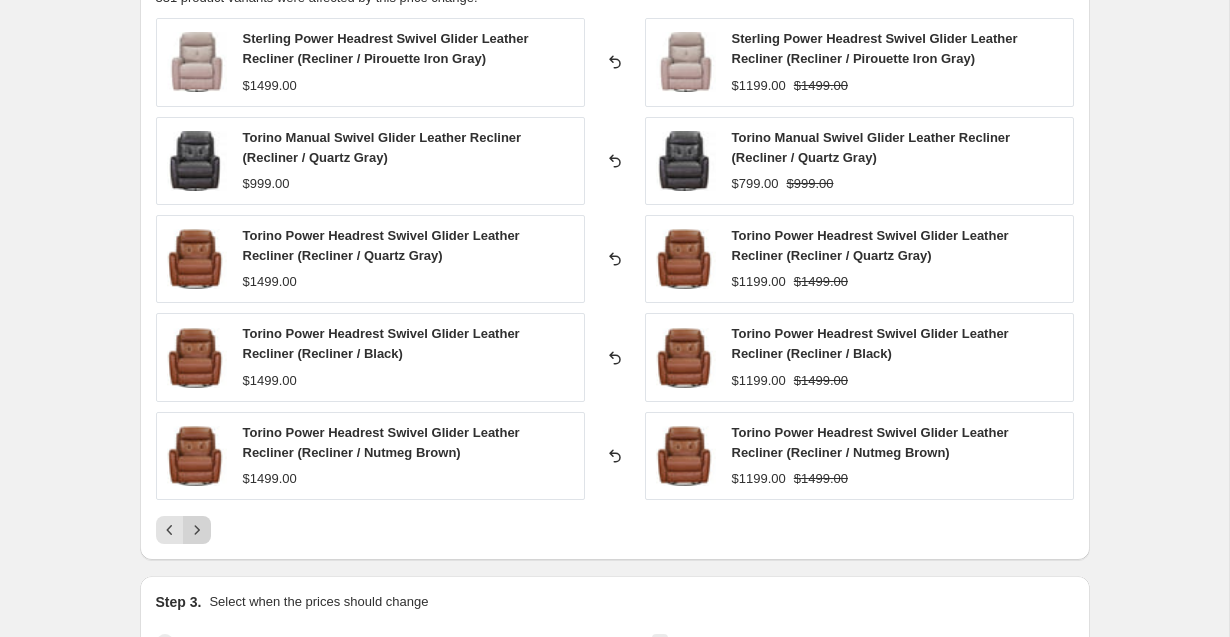 click 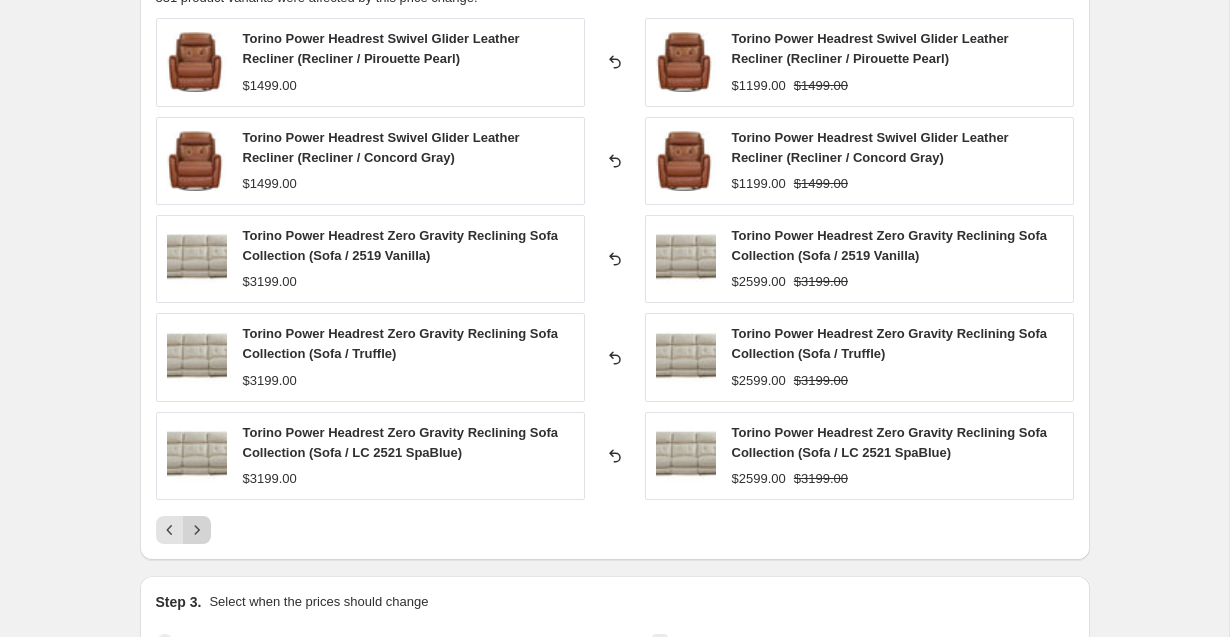 click 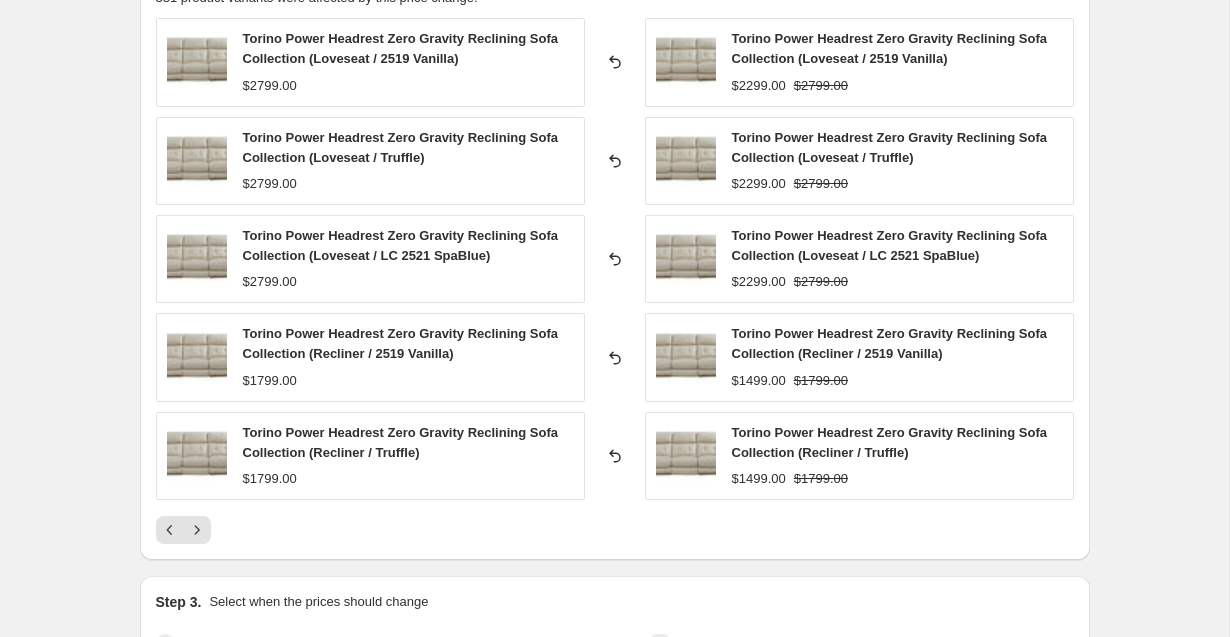 click 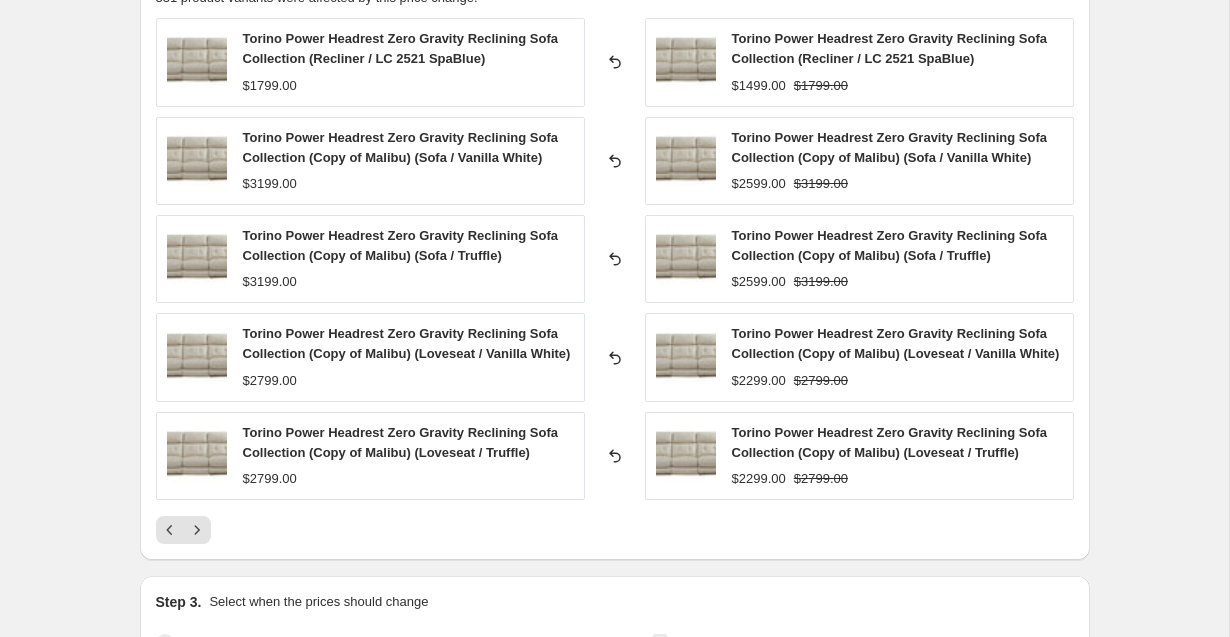 click on "Torino Power Headrest Zero Gravity Reclining Sofa Collection (Recliner / LC 2521 SpaBlue) $1799.00 Reverted back Torino Power Headrest Zero Gravity Reclining Sofa Collection (Recliner / LC 2521 SpaBlue) $1499.00 $1799.00 Torino Power Headrest Zero Gravity Reclining Sofa Collection (Copy of Malibu) (Sofa / Vanilla White) $3199.00 Reverted back Torino Power Headrest Zero Gravity Reclining Sofa Collection (Copy of Malibu) (Sofa / Vanilla White) $2599.00 $3199.00 Torino Power Headrest Zero Gravity Reclining Sofa Collection (Copy of Malibu) (Sofa / Truffle) $3199.00 Reverted back Torino Power Headrest Zero Gravity Reclining Sofa Collection (Copy of Malibu) (Sofa / Truffle) $2599.00 $3199.00 Torino Power Headrest Zero Gravity Reclining Sofa Collection (Copy of Malibu) (Loveseat / Vanilla White) $2799.00 Reverted back Torino Power Headrest Zero Gravity Reclining Sofa Collection (Copy of Malibu) (Loveseat / Vanilla White) $2299.00 $2799.00 $2799.00 Reverted back $2299.00 $2799.00" at bounding box center (615, 281) 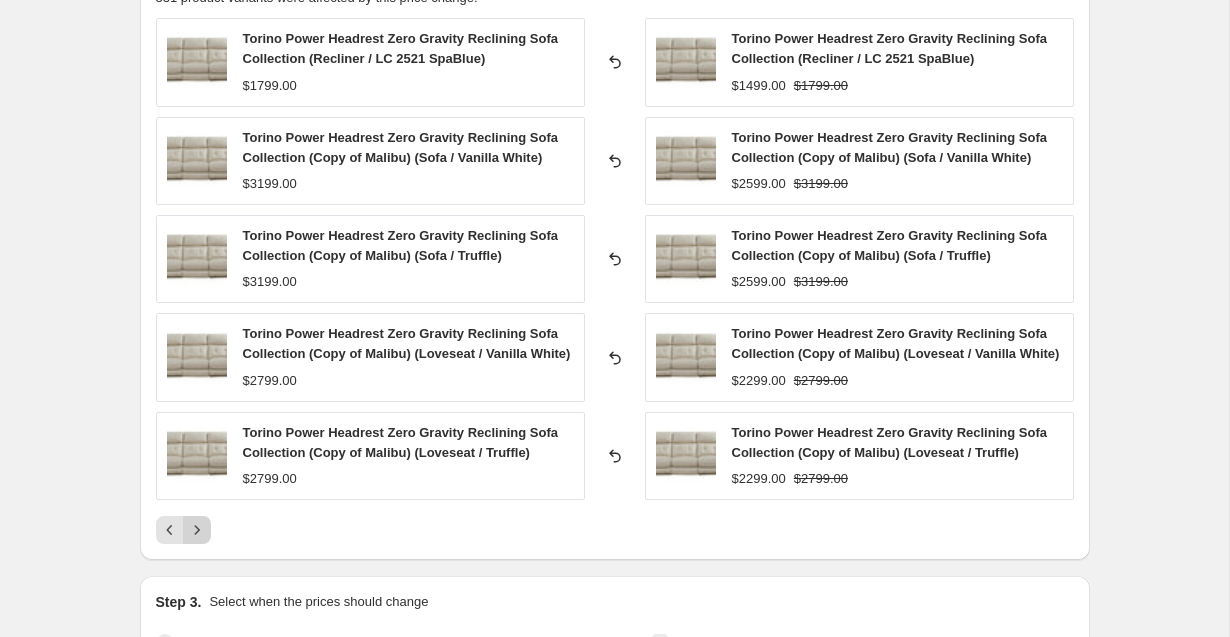 click 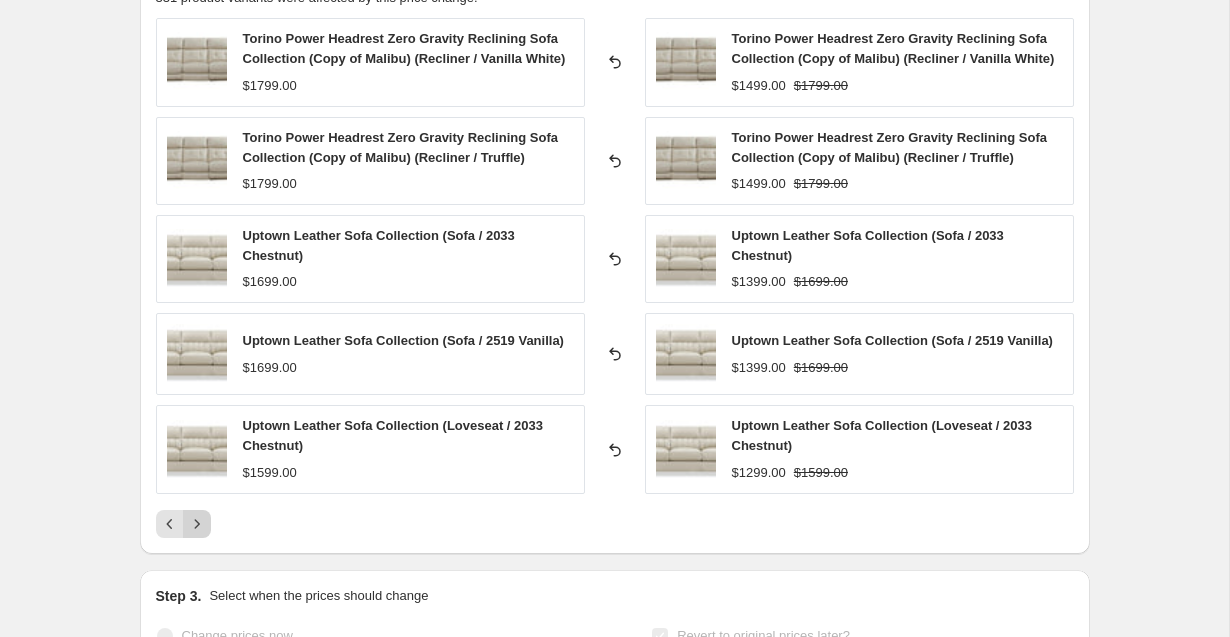 click 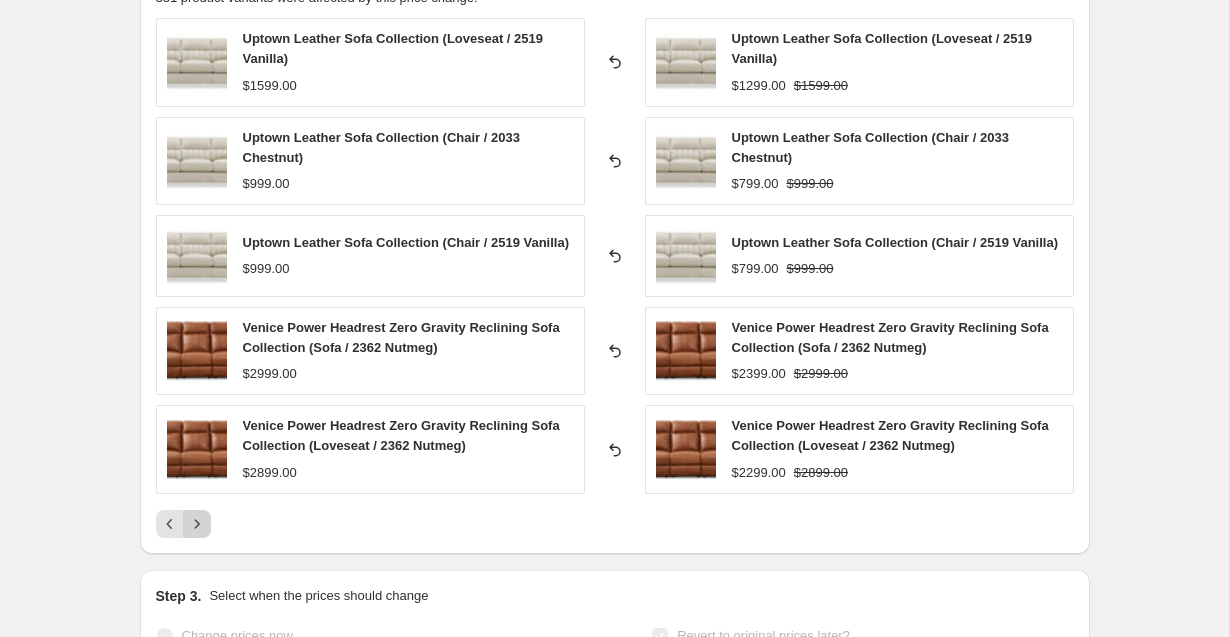 click at bounding box center (197, 524) 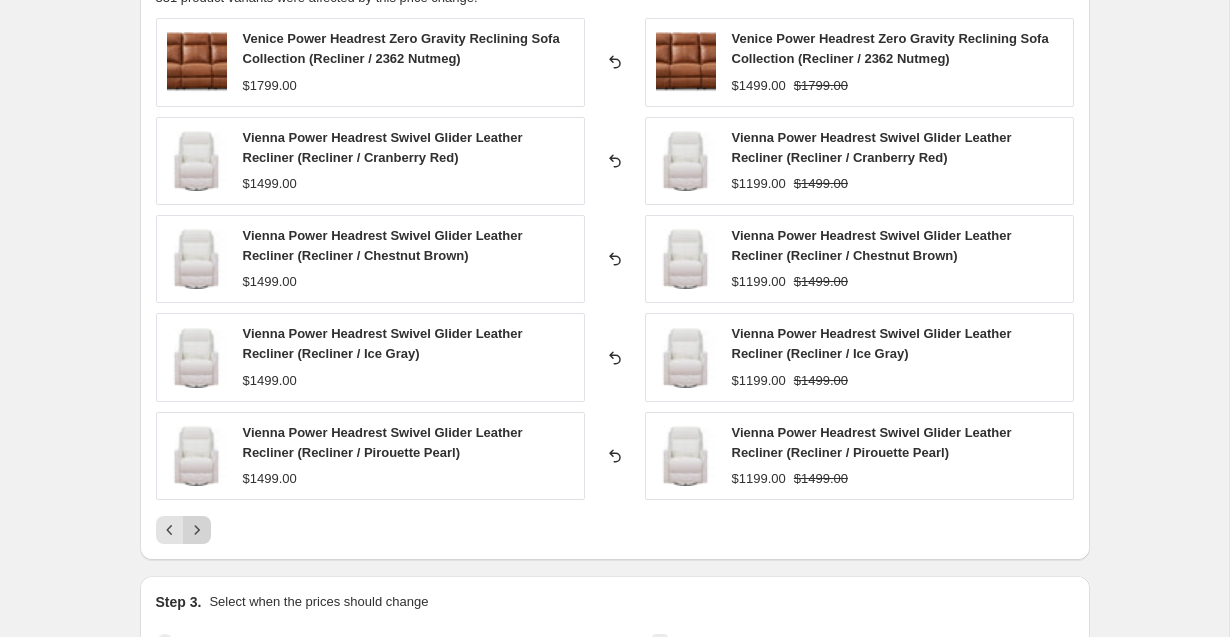 click 